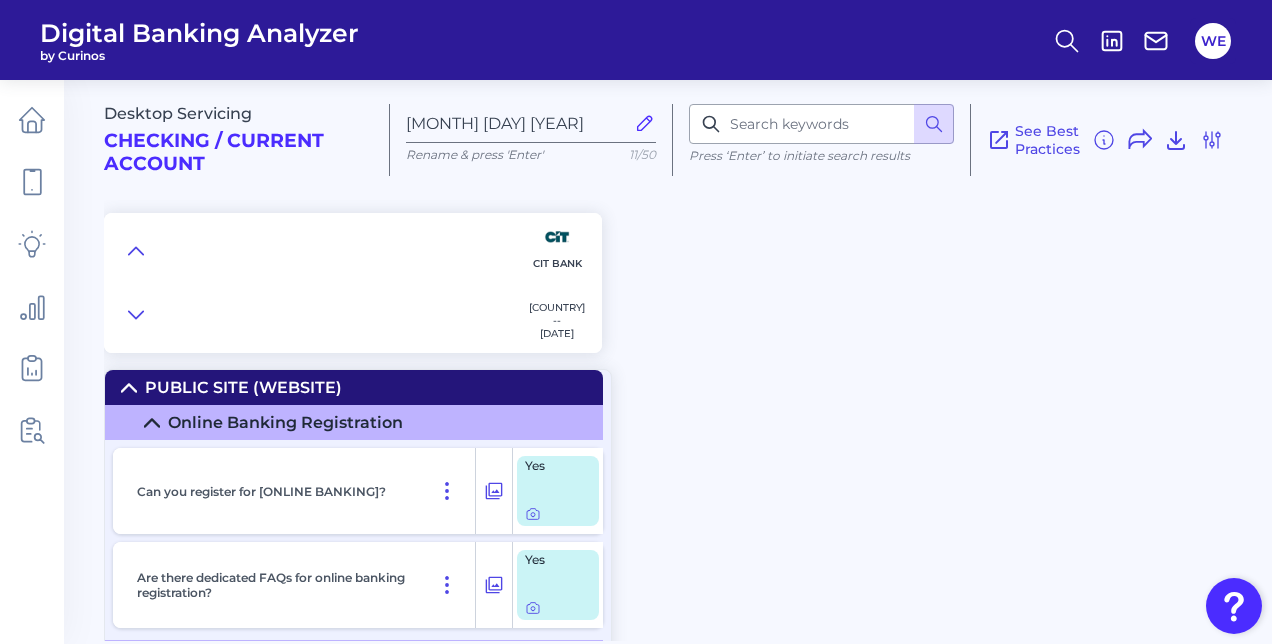 scroll, scrollTop: 0, scrollLeft: 0, axis: both 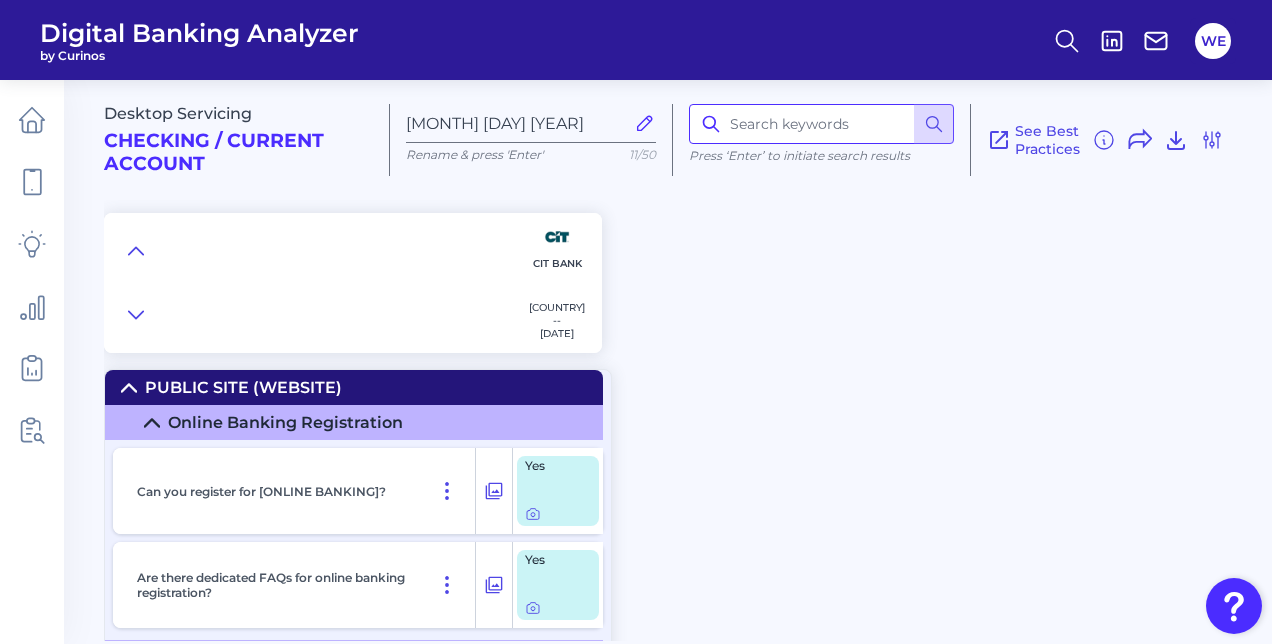 click at bounding box center [821, 124] 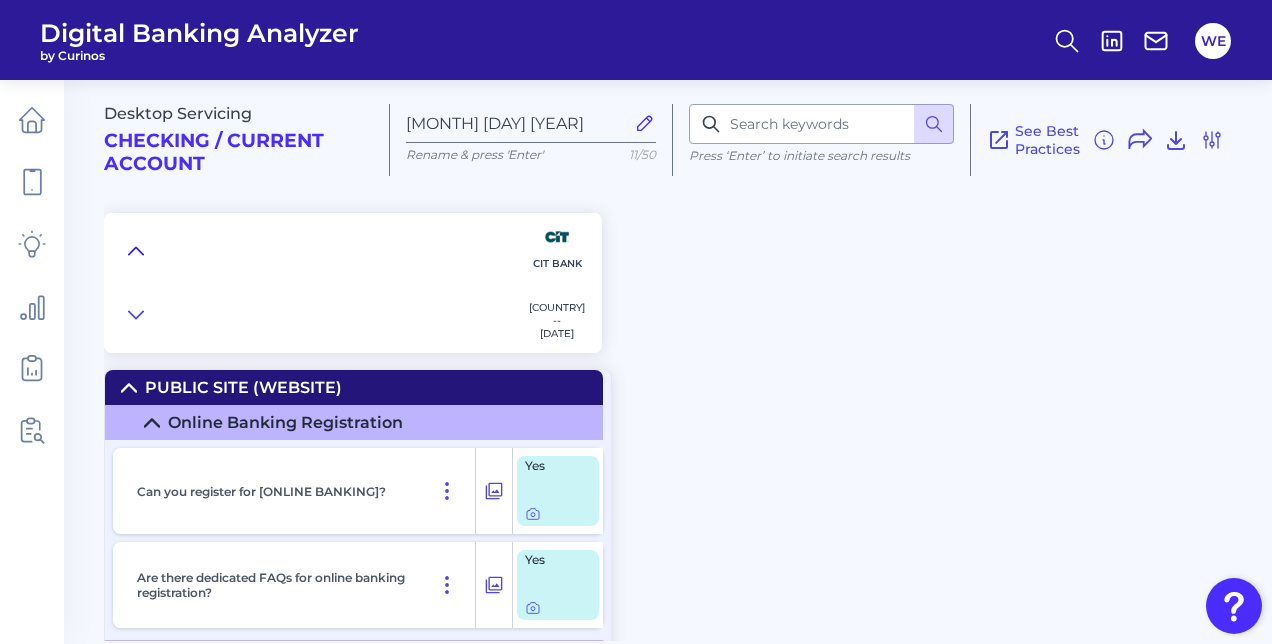click 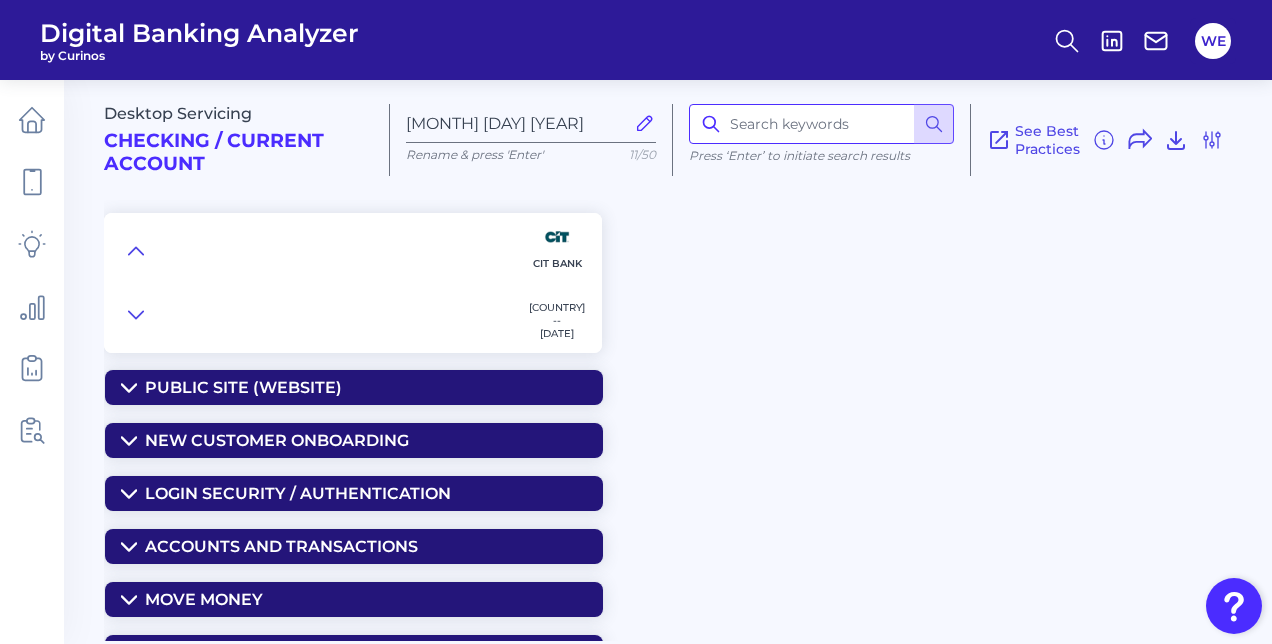 click at bounding box center (821, 124) 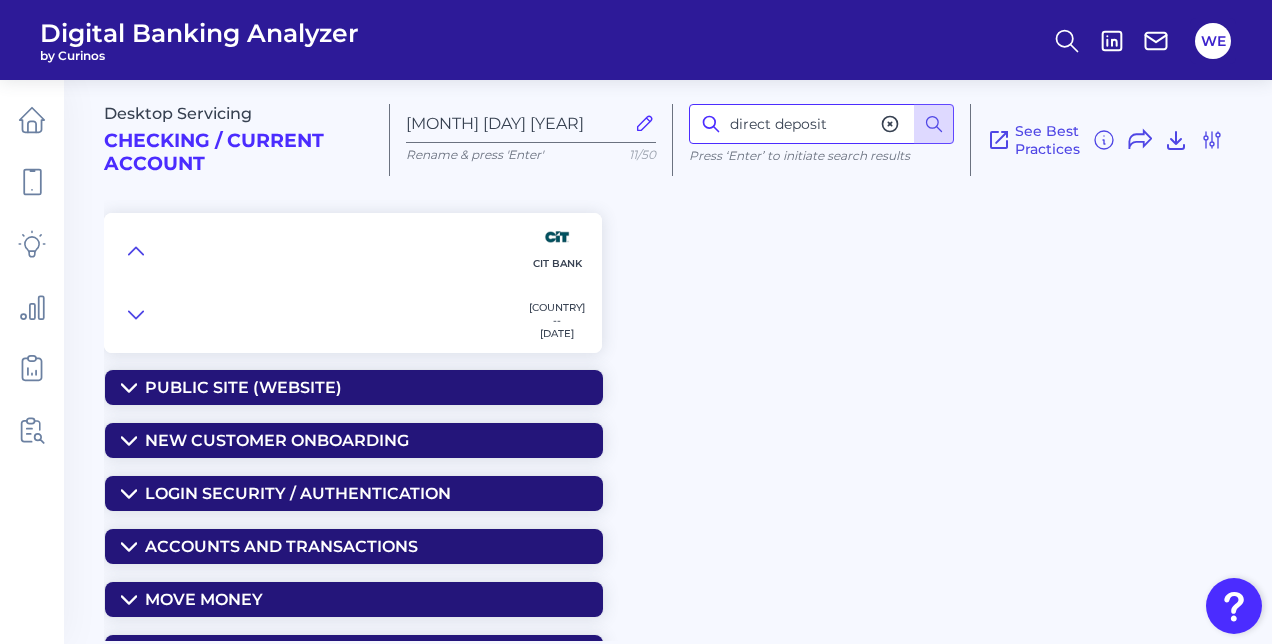 type on "direct deposit" 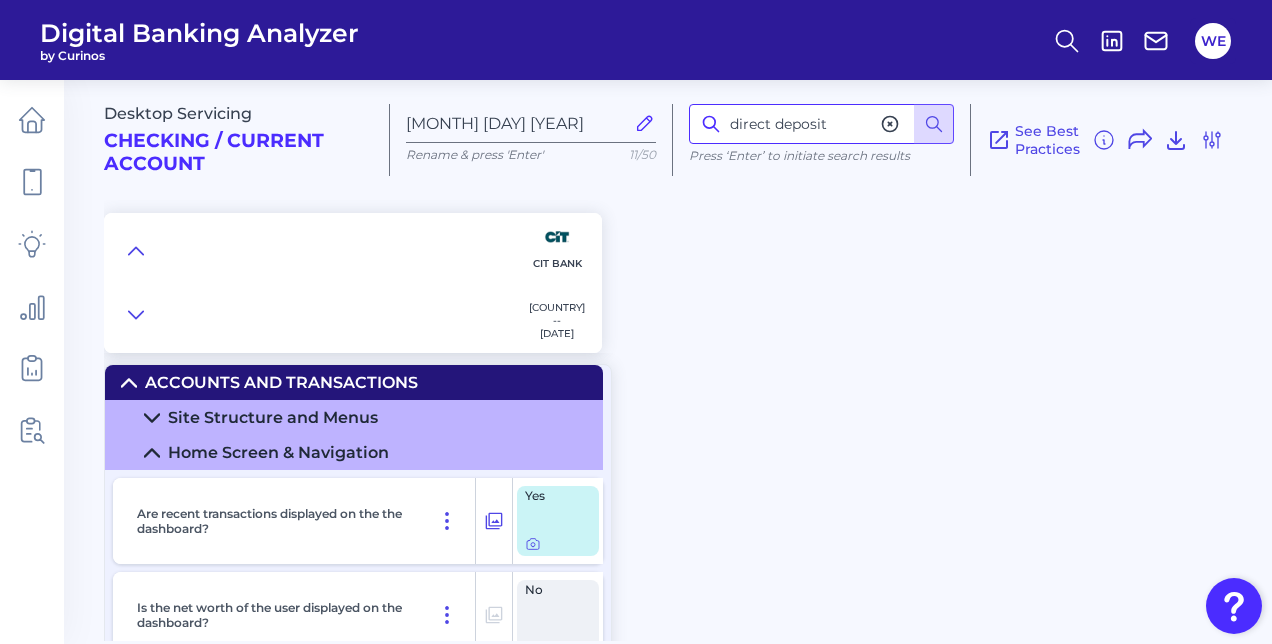 scroll, scrollTop: 0, scrollLeft: 0, axis: both 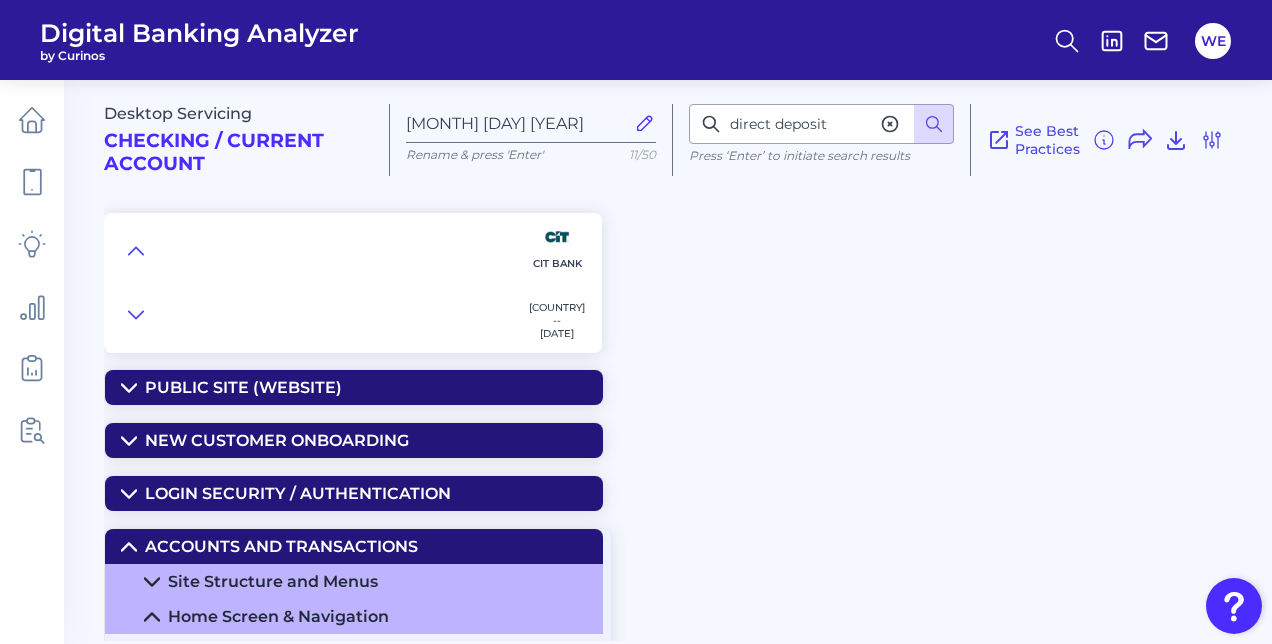 click 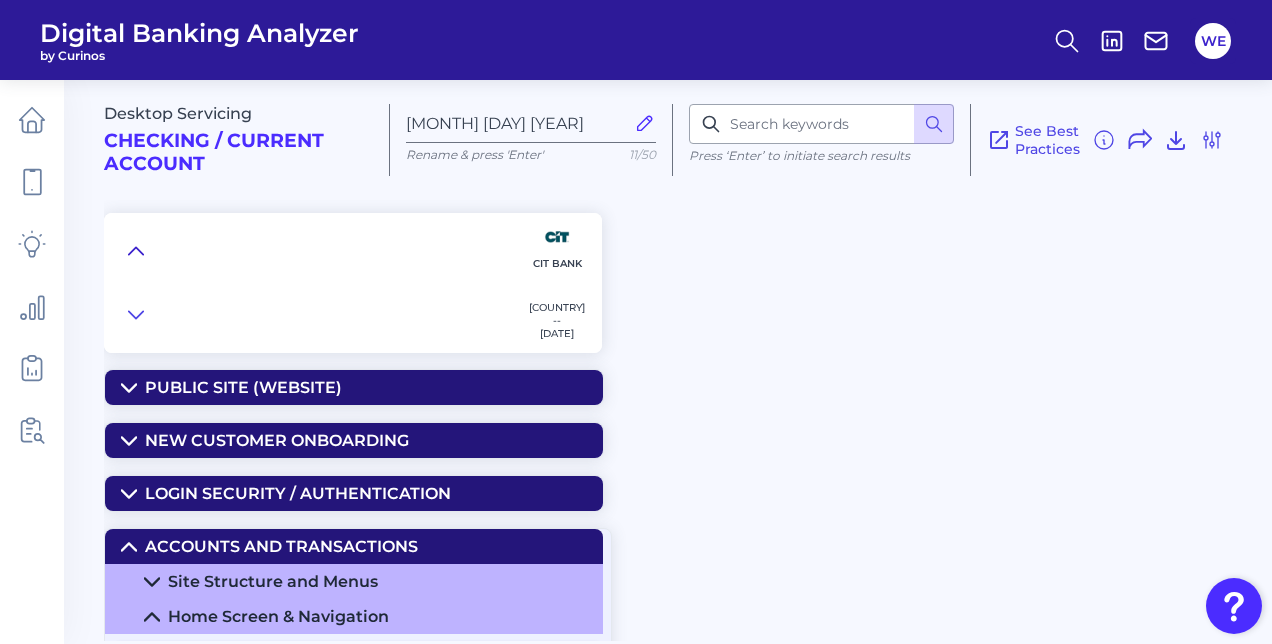 click 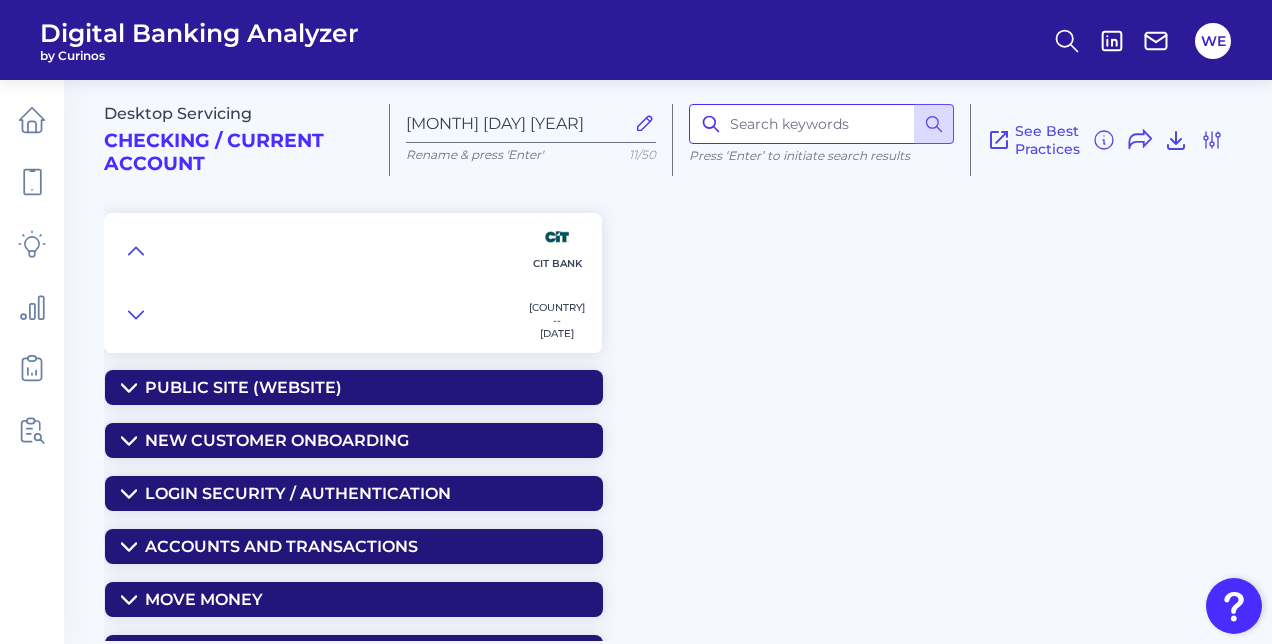 click at bounding box center [821, 124] 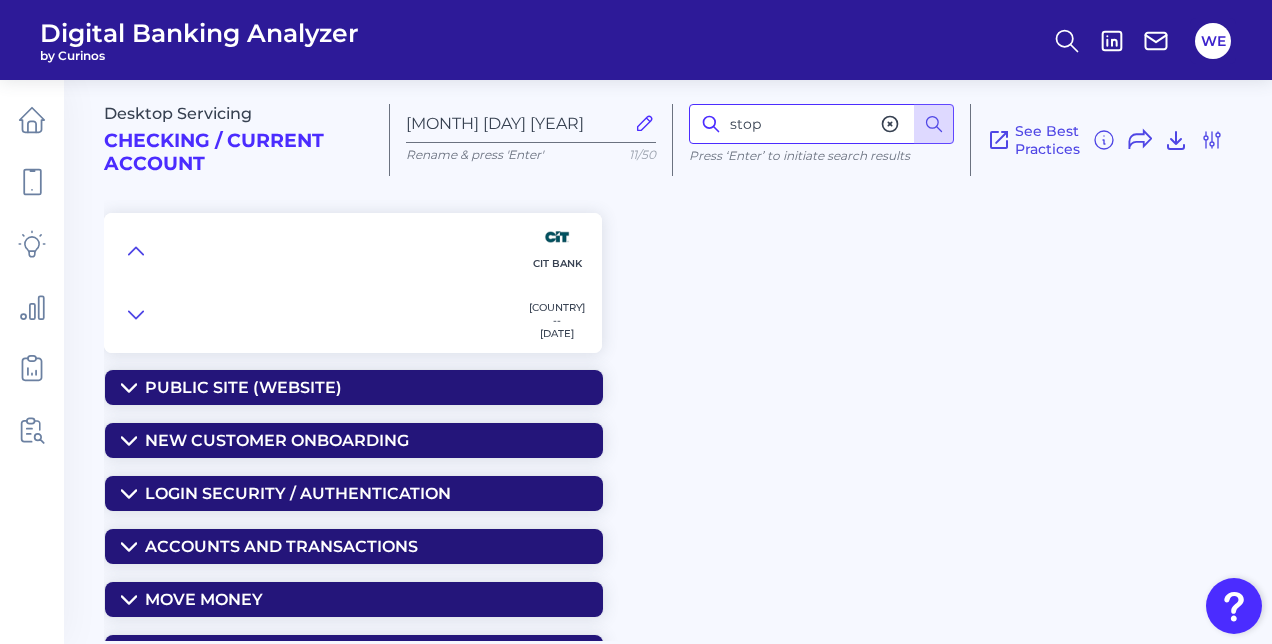 type on "stop" 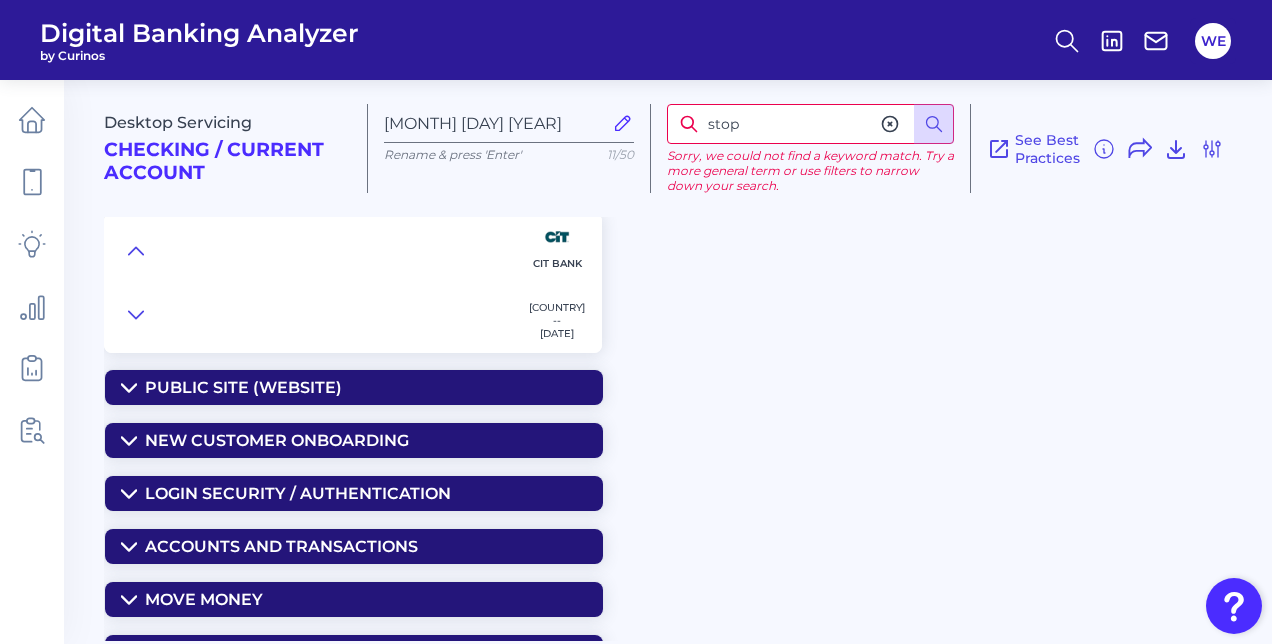 drag, startPoint x: 746, startPoint y: 119, endPoint x: 657, endPoint y: 121, distance: 89.02247 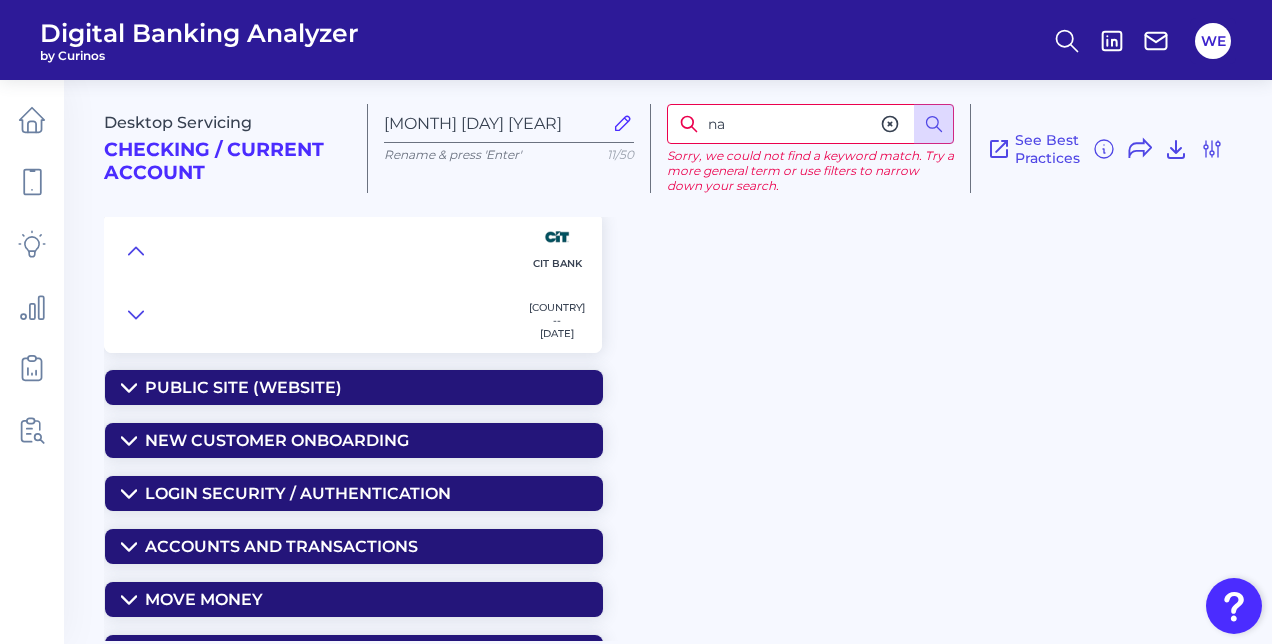 type on "n" 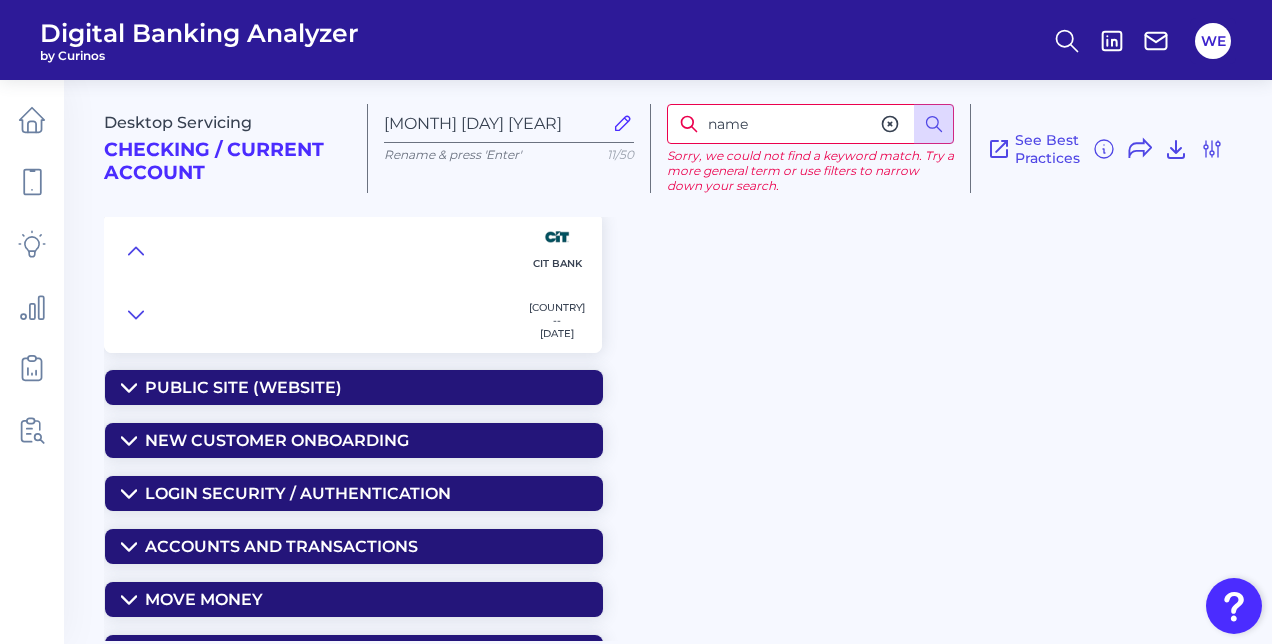 type on "name" 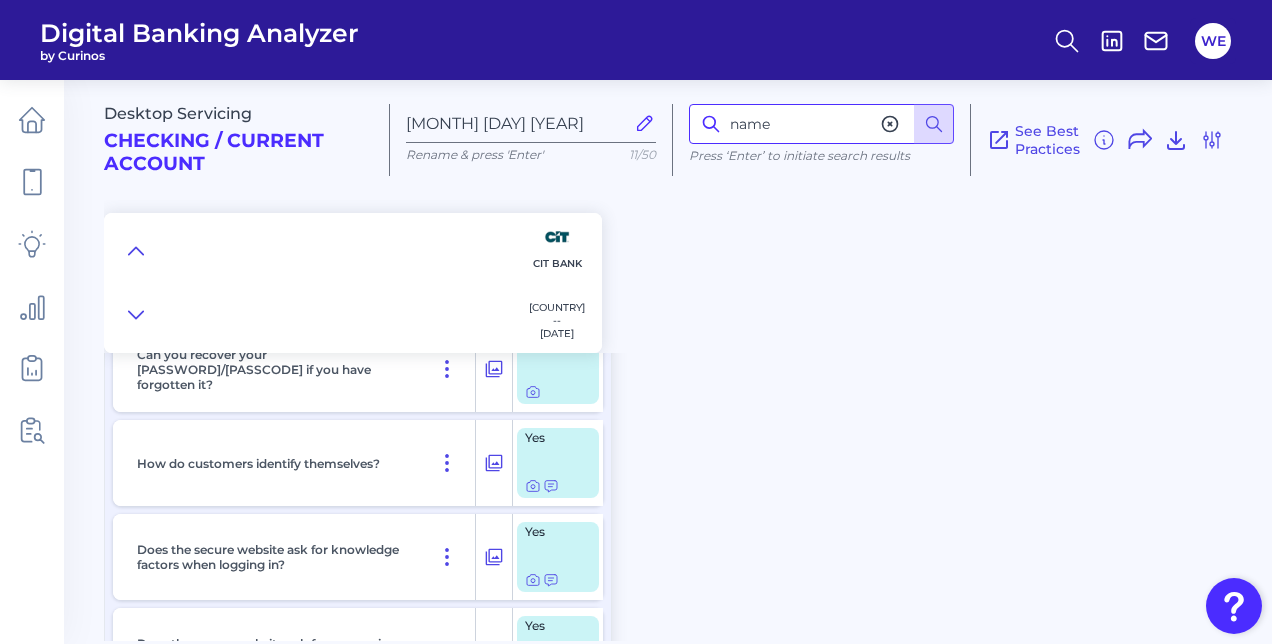 scroll, scrollTop: 0, scrollLeft: 0, axis: both 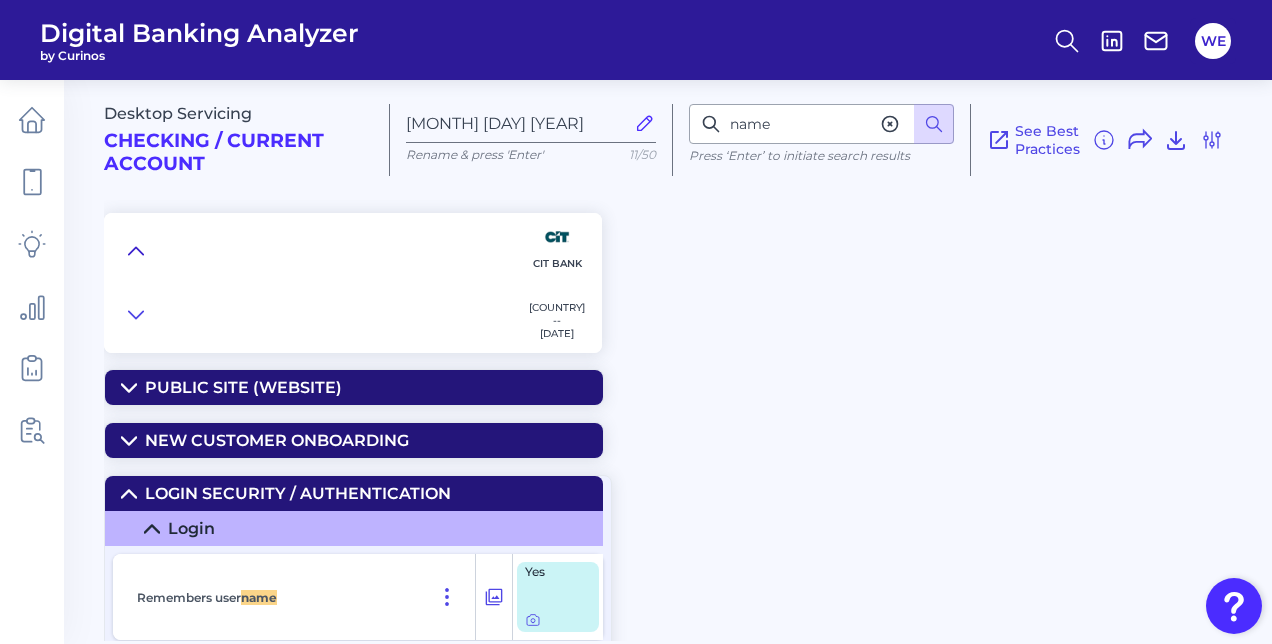 click 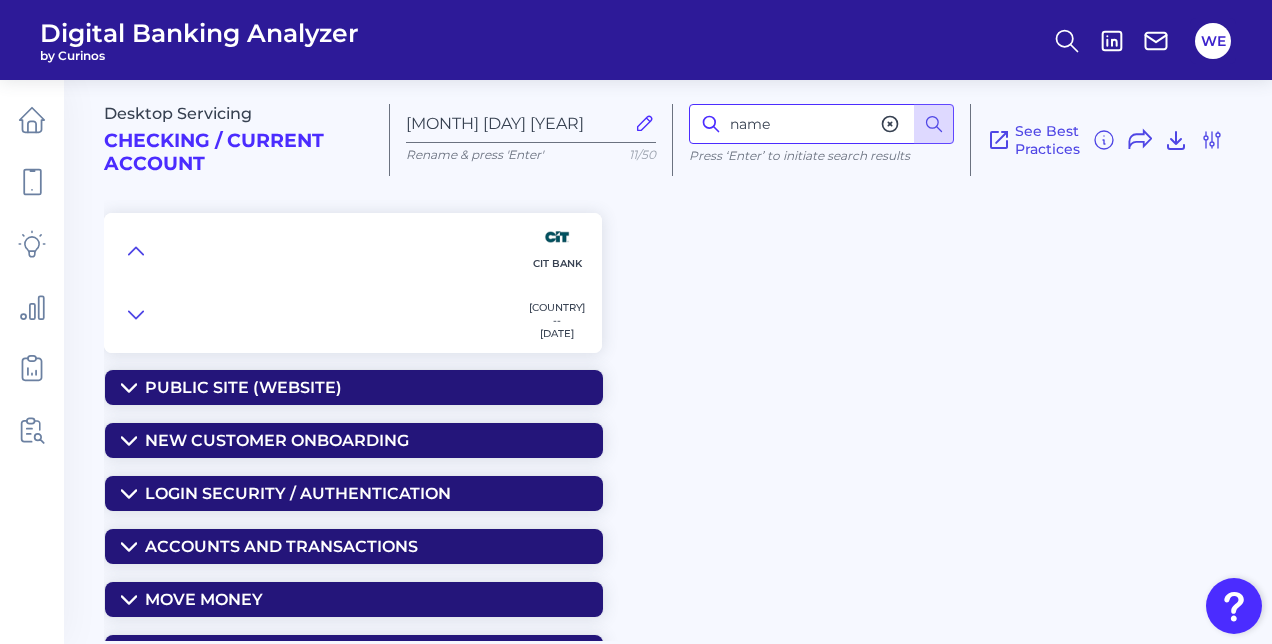 drag, startPoint x: 789, startPoint y: 130, endPoint x: 734, endPoint y: 127, distance: 55.081757 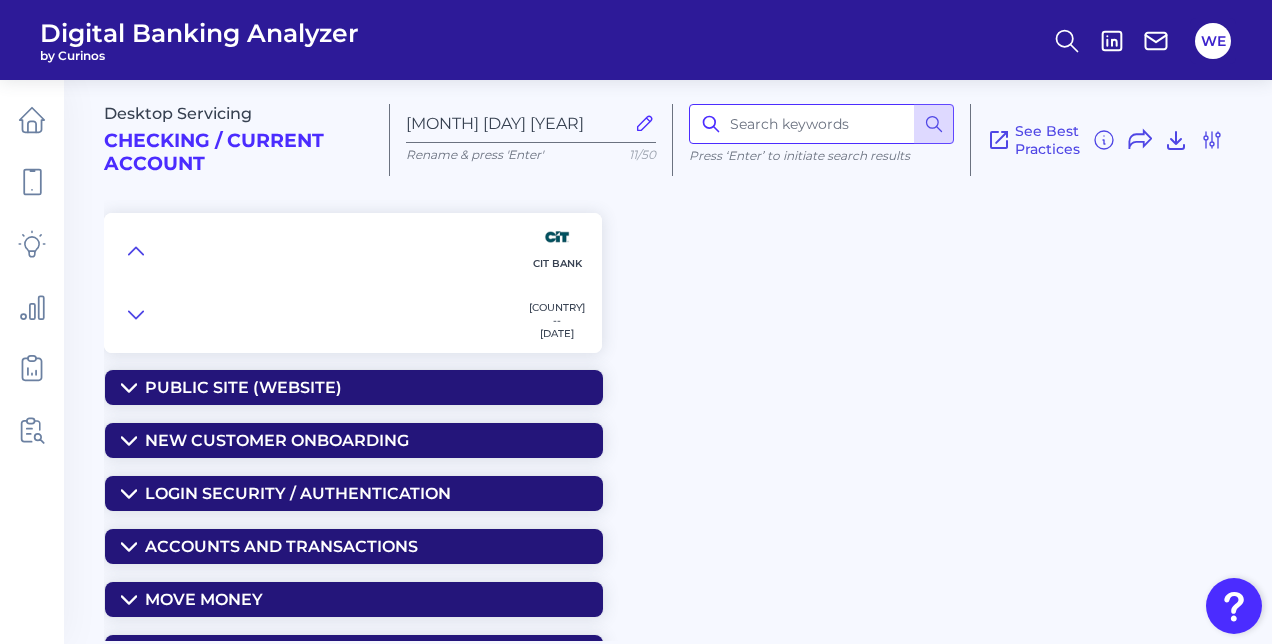 scroll, scrollTop: 279, scrollLeft: 0, axis: vertical 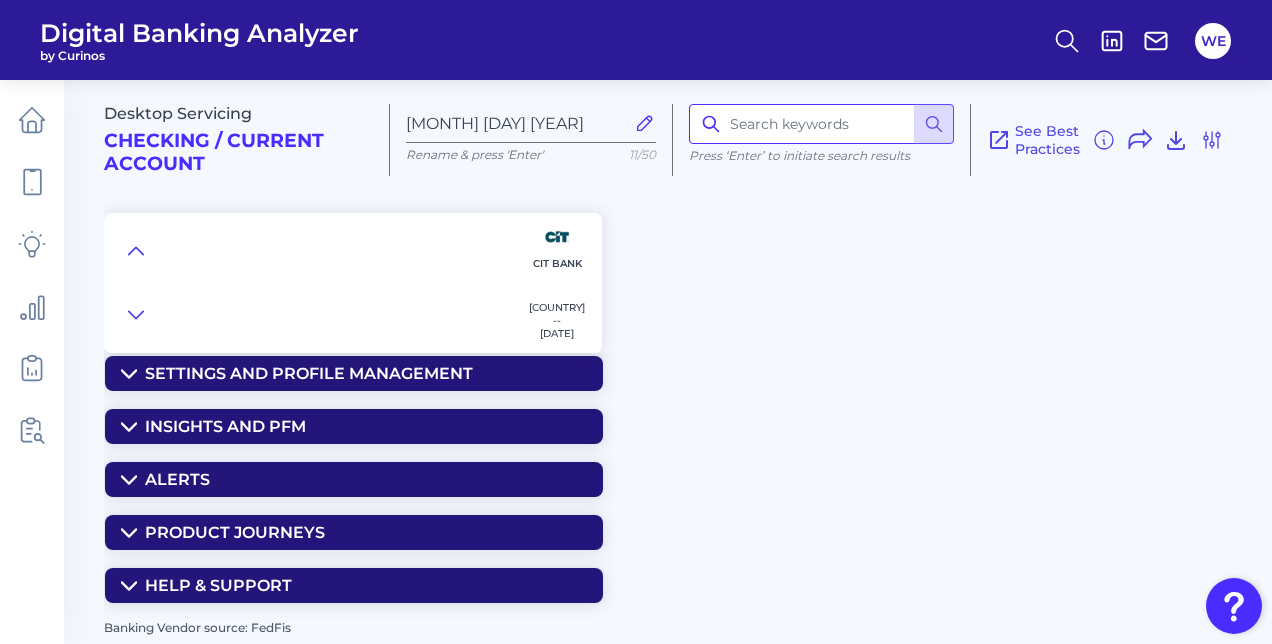type 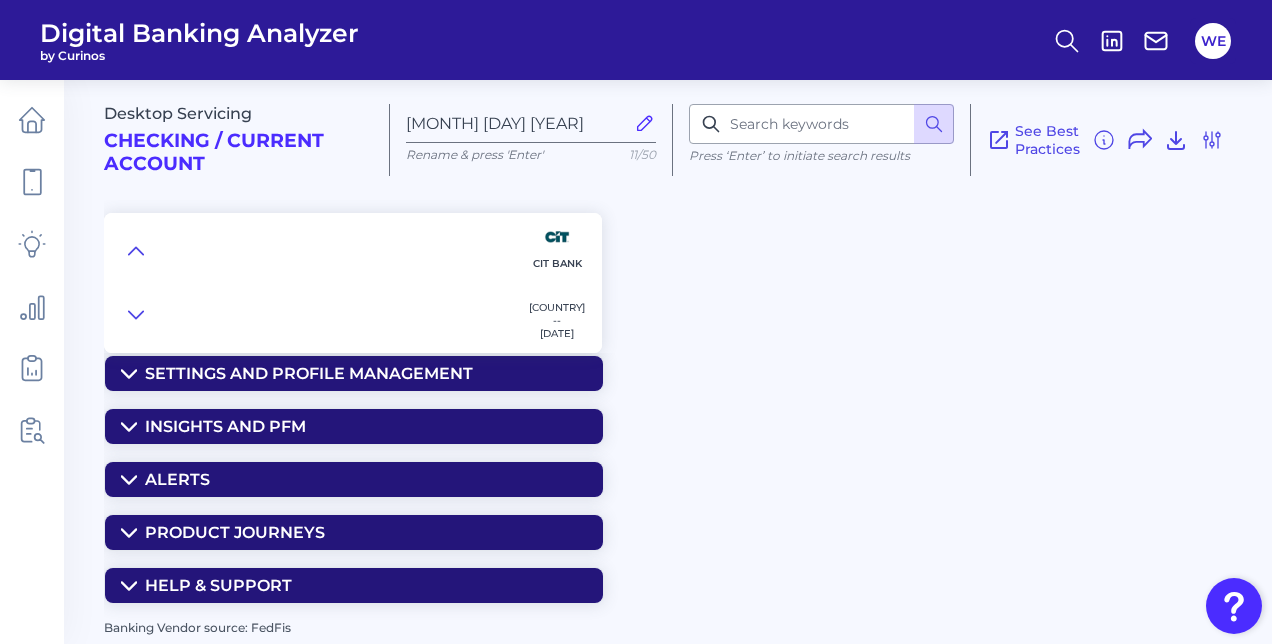 click on "Settings and Profile Management" at bounding box center [309, 373] 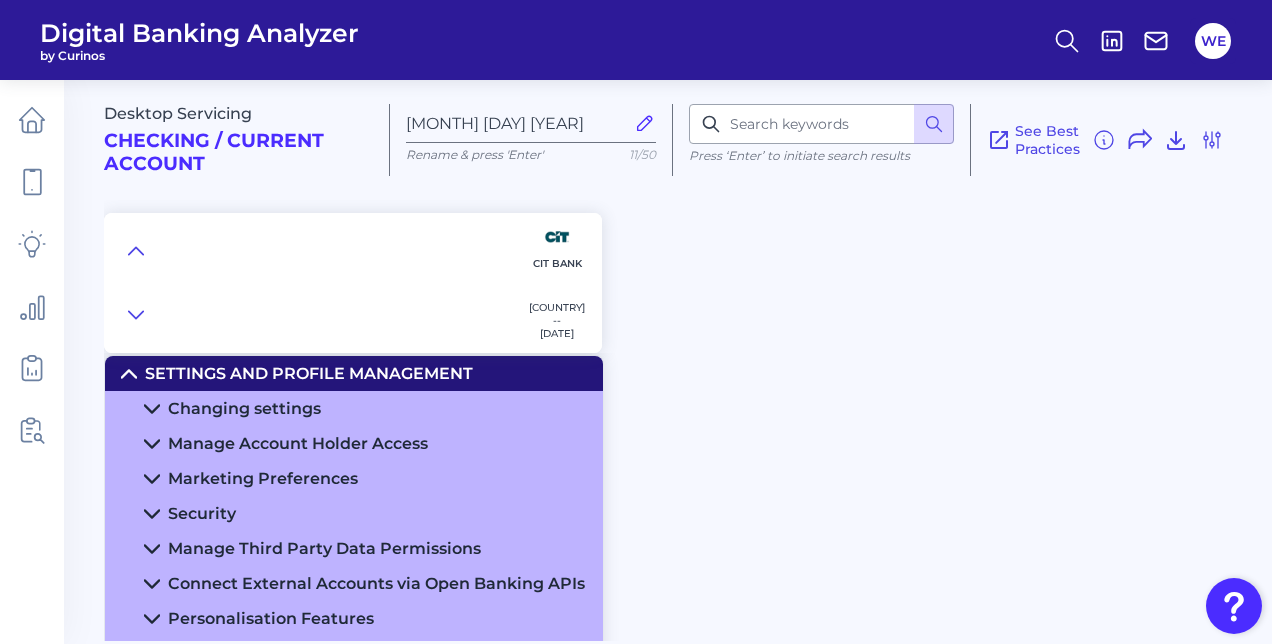 click on "Changing settings" at bounding box center [244, 408] 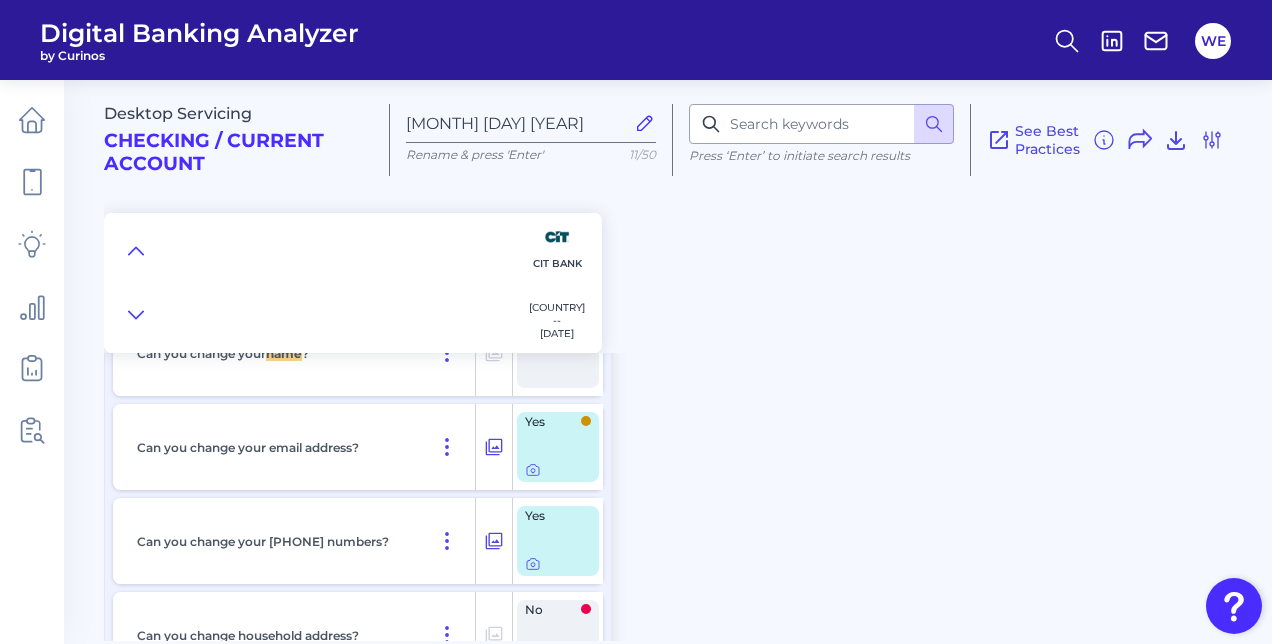 scroll, scrollTop: 404, scrollLeft: 0, axis: vertical 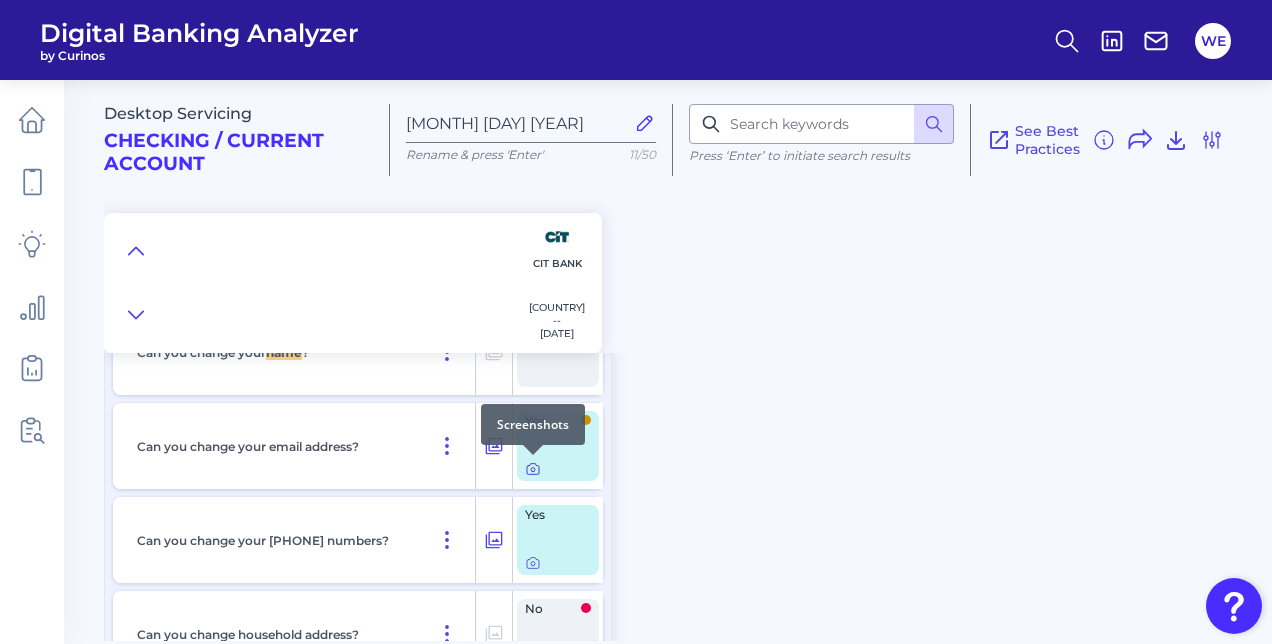 click 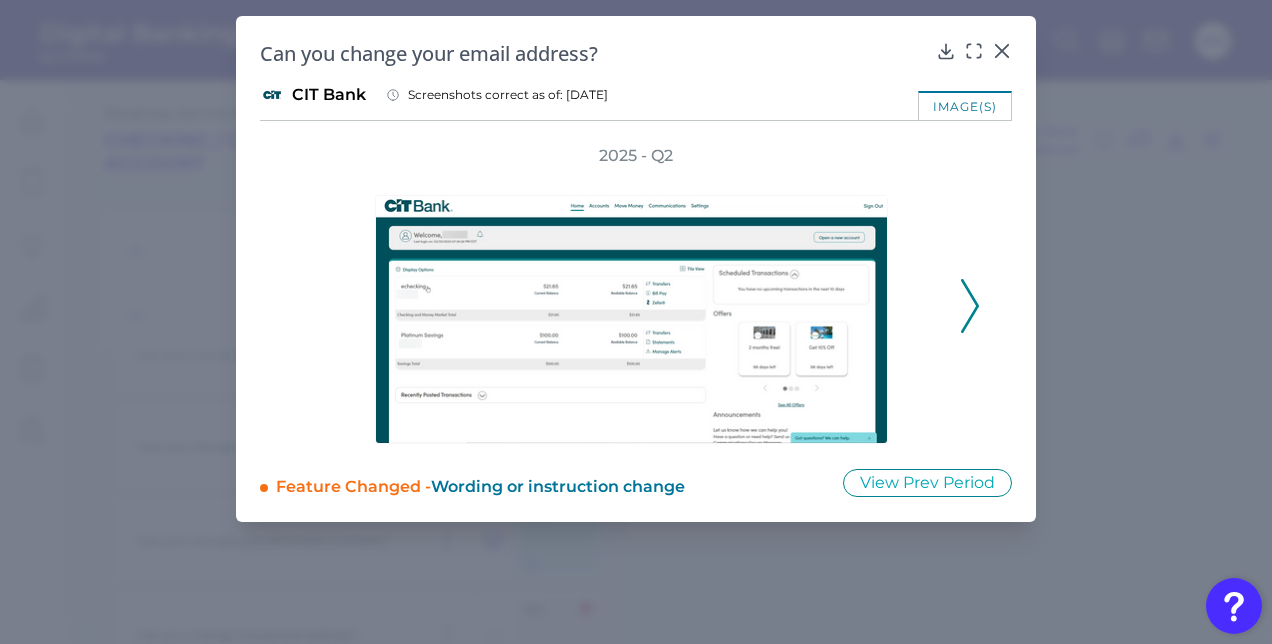 click 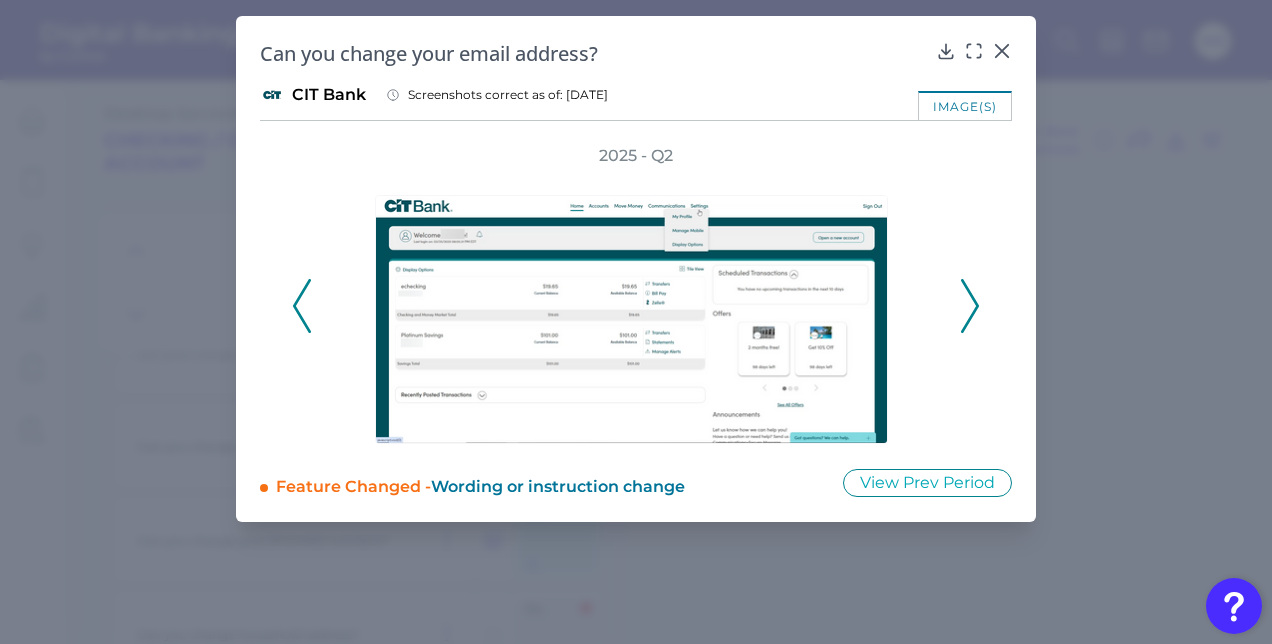 click at bounding box center (970, 306) 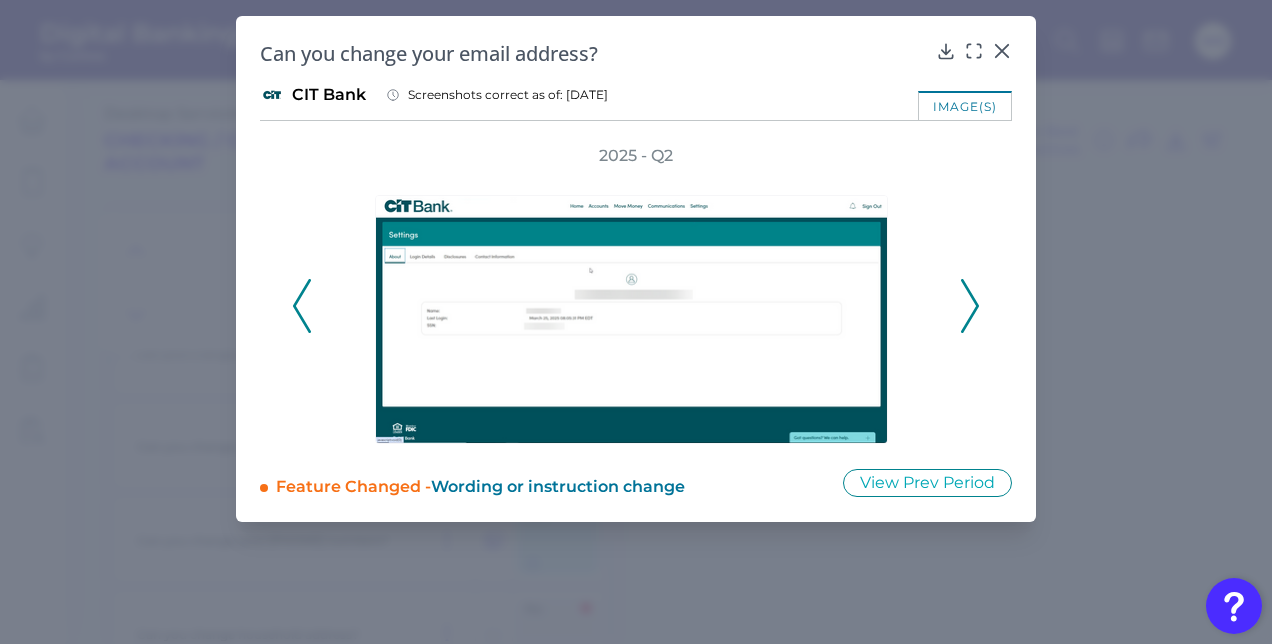 click at bounding box center (970, 306) 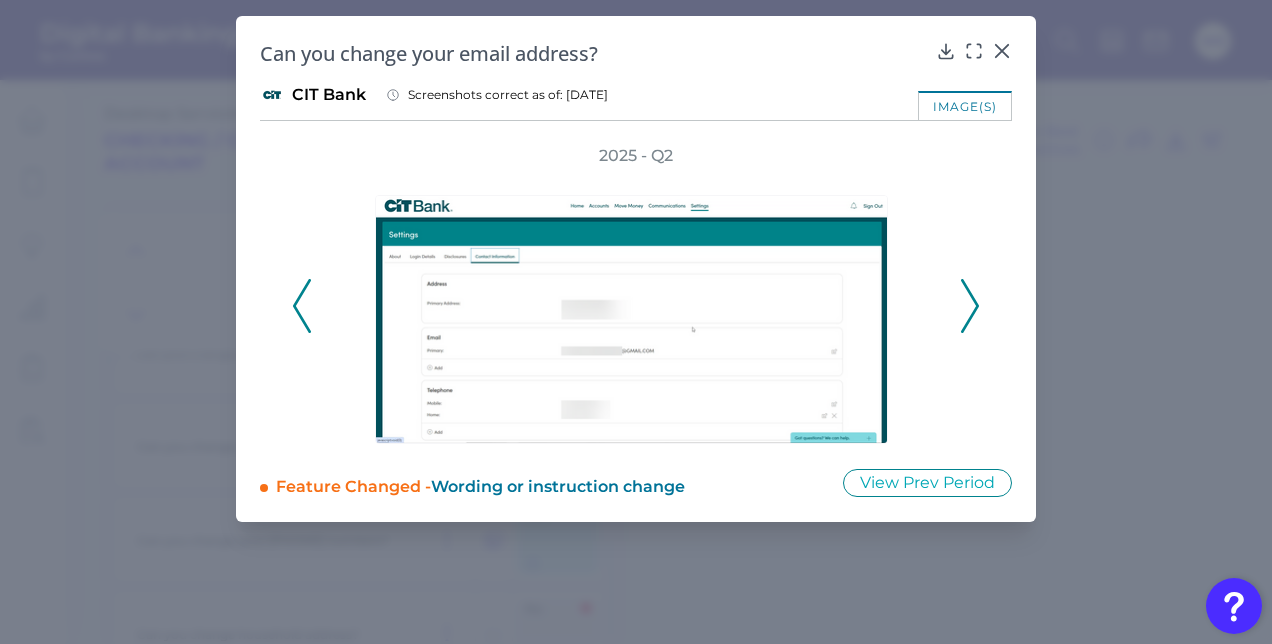click 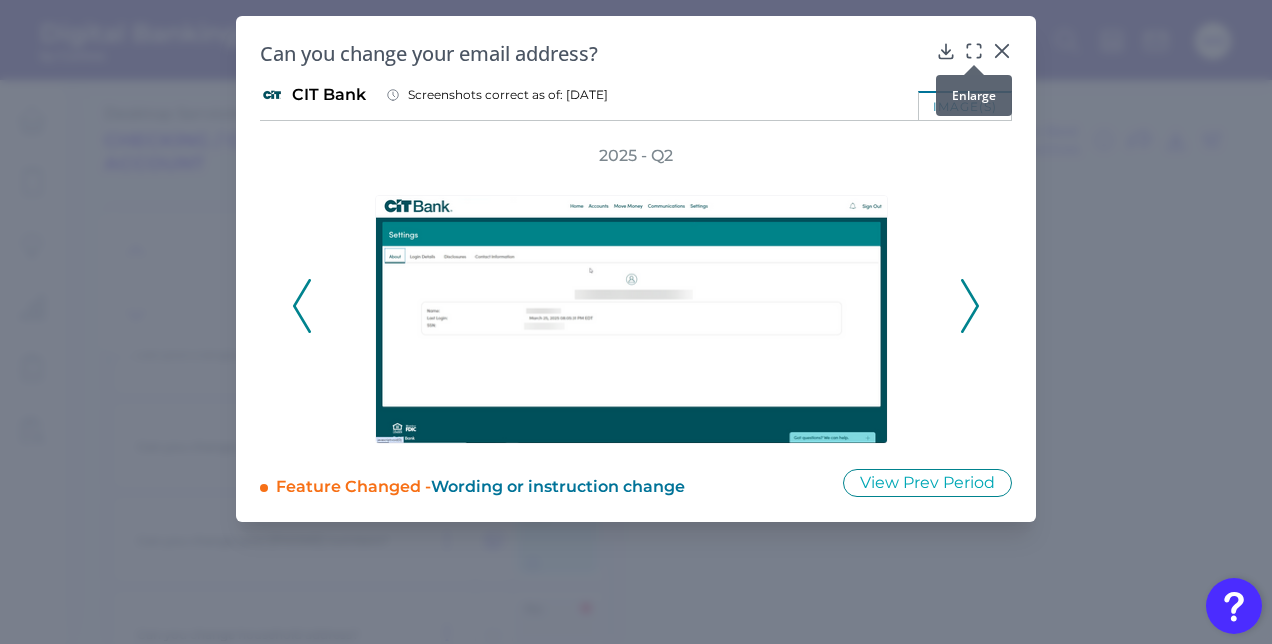 click 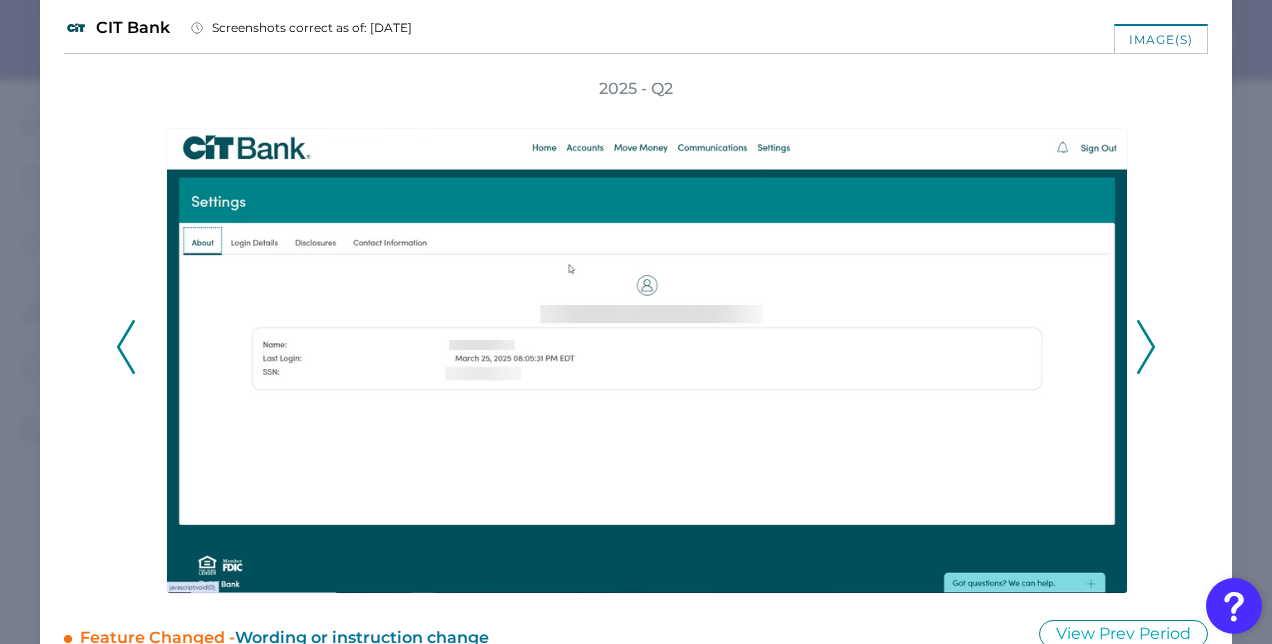 scroll, scrollTop: 68, scrollLeft: 0, axis: vertical 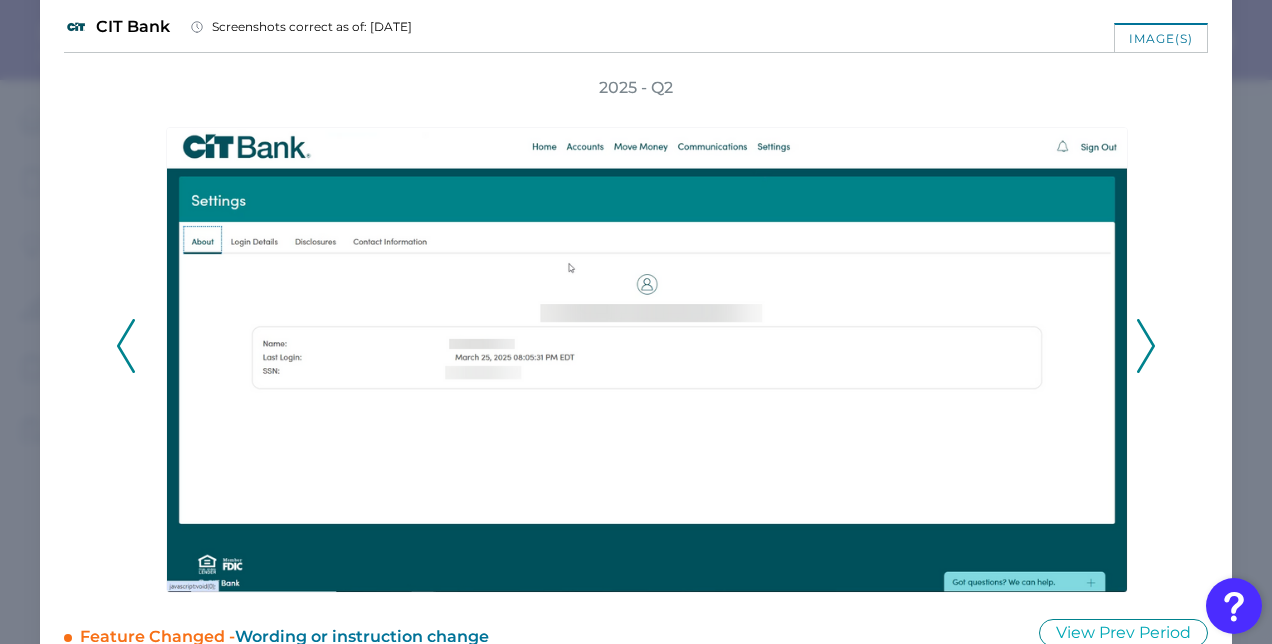 click 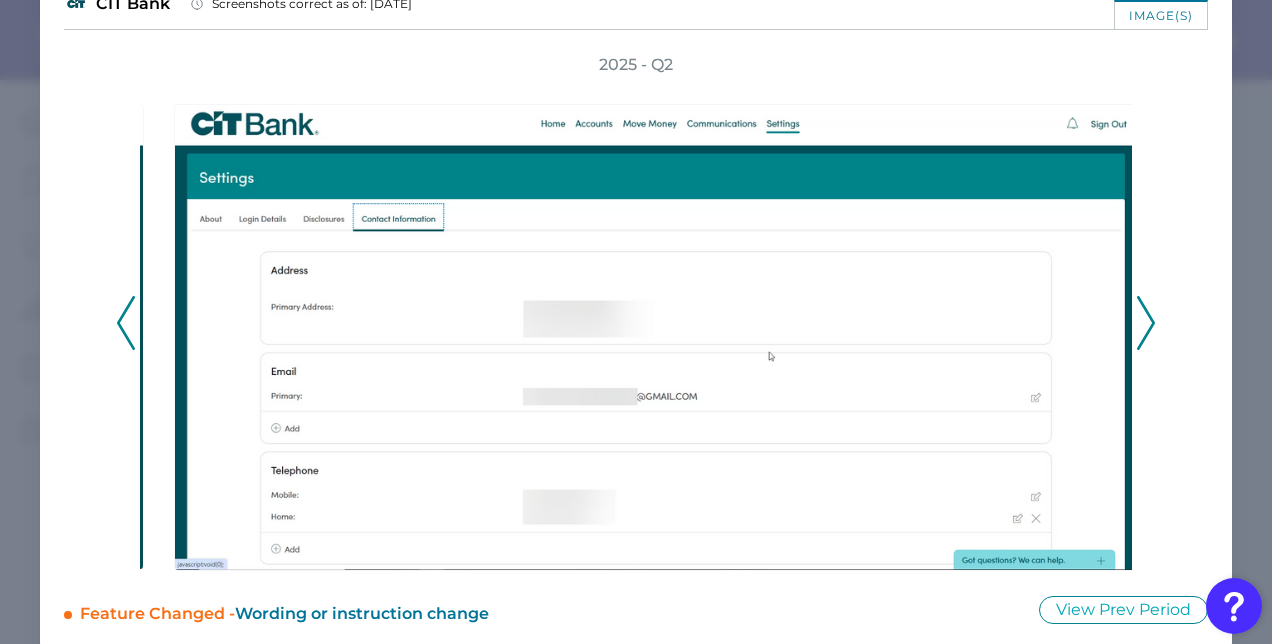scroll, scrollTop: 100, scrollLeft: 0, axis: vertical 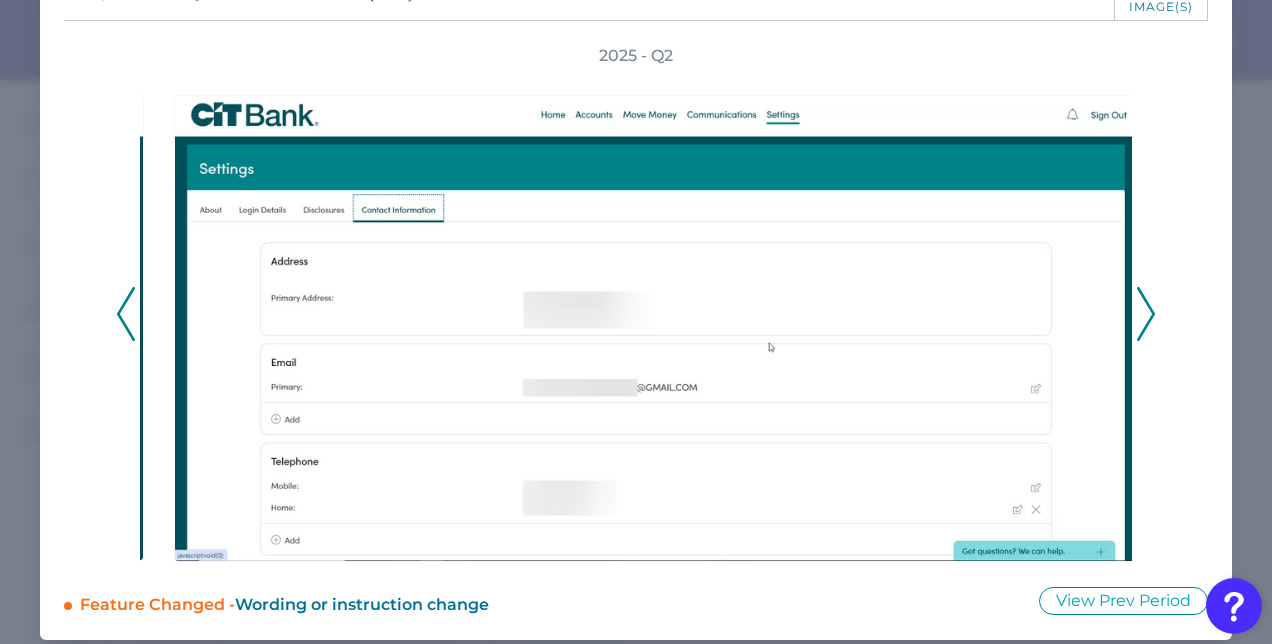 click 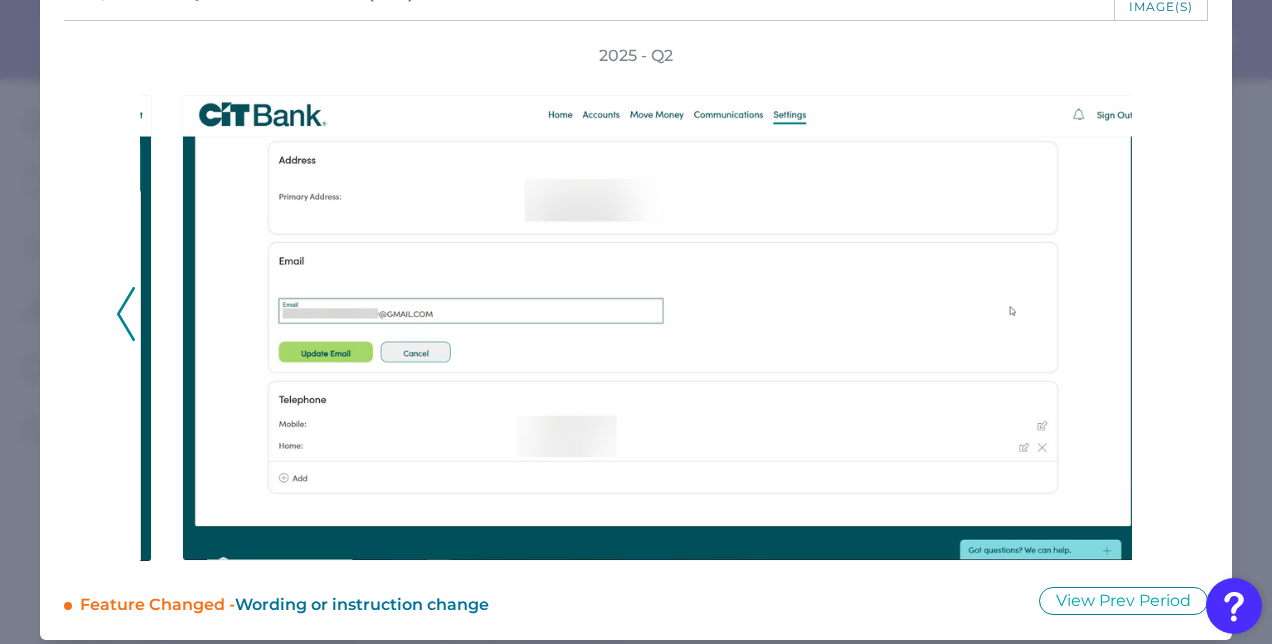 click 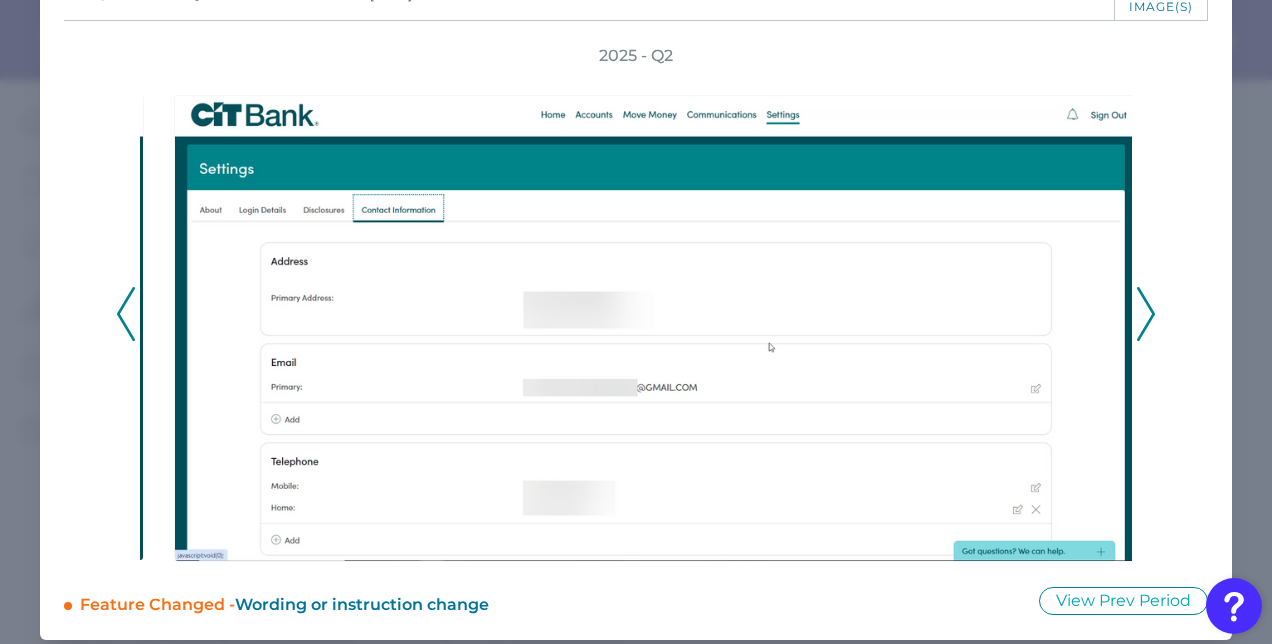 click 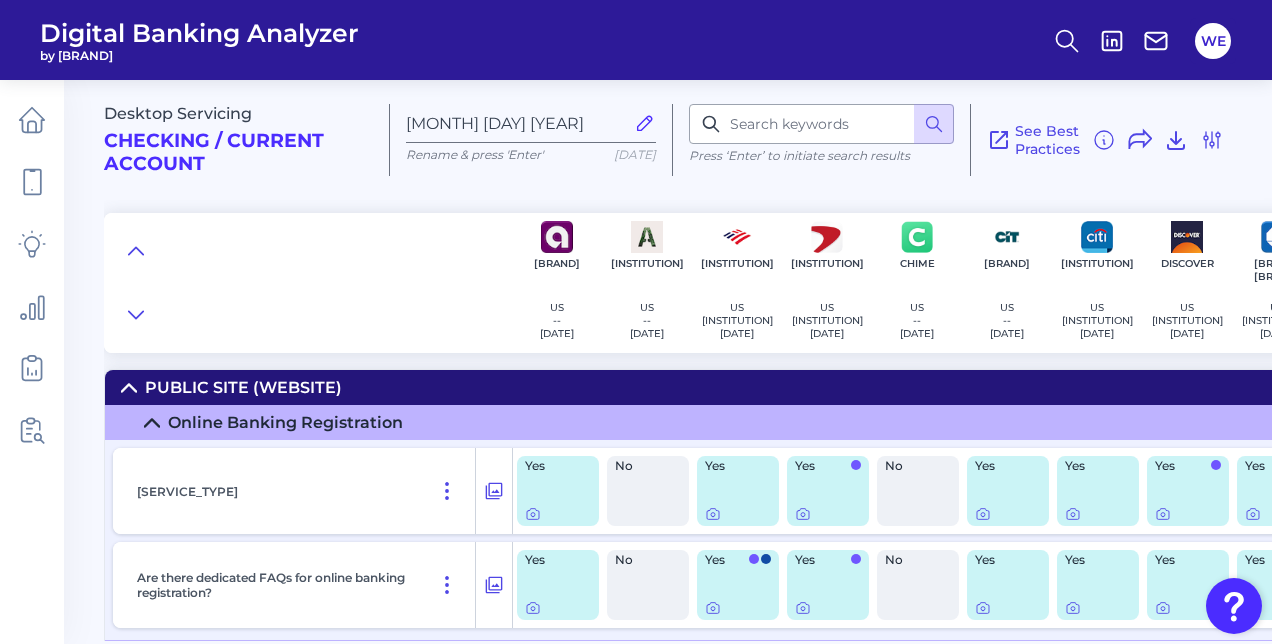 scroll, scrollTop: 0, scrollLeft: 0, axis: both 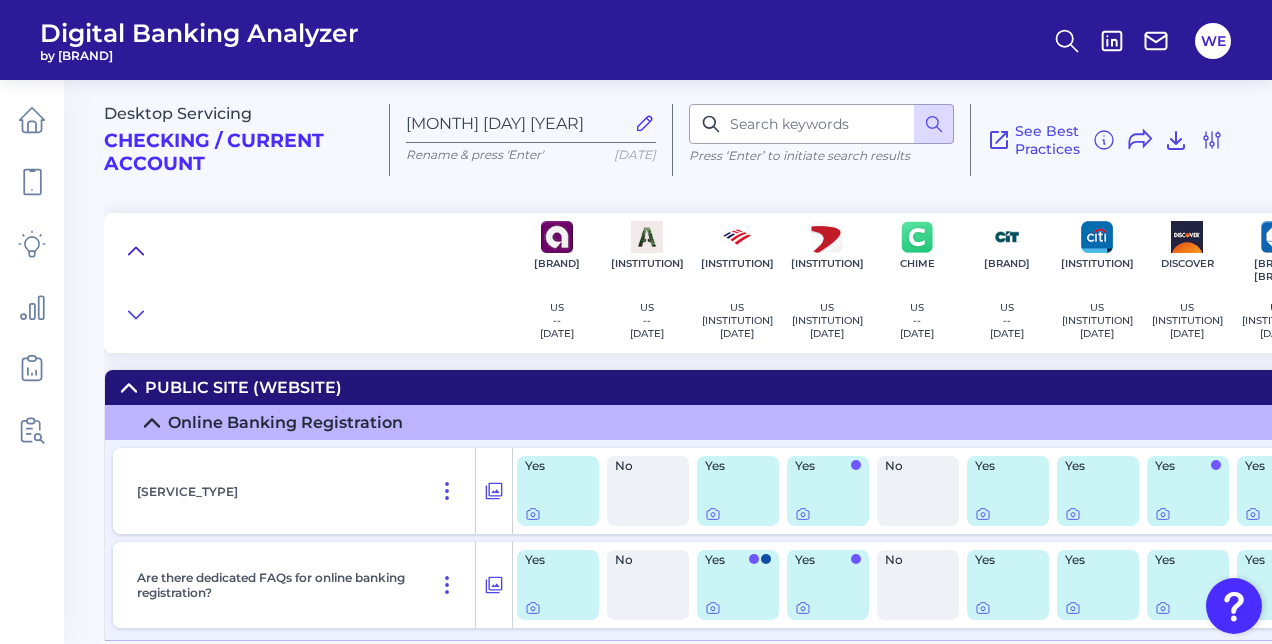 click at bounding box center [136, 251] 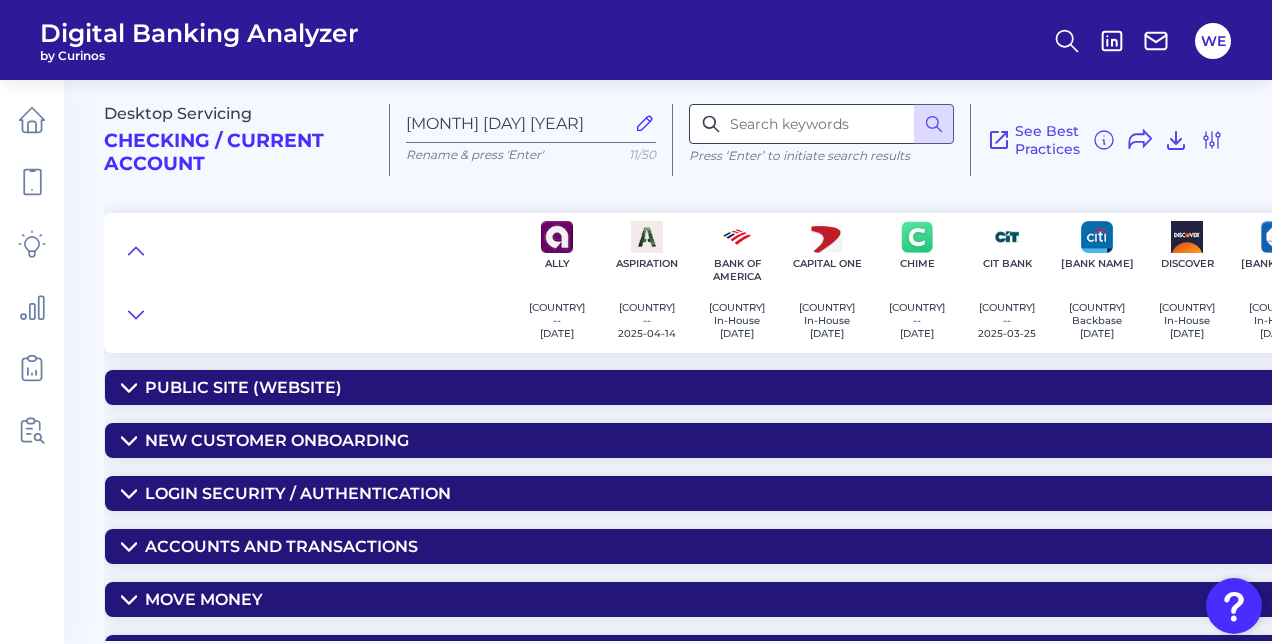 scroll, scrollTop: 0, scrollLeft: 0, axis: both 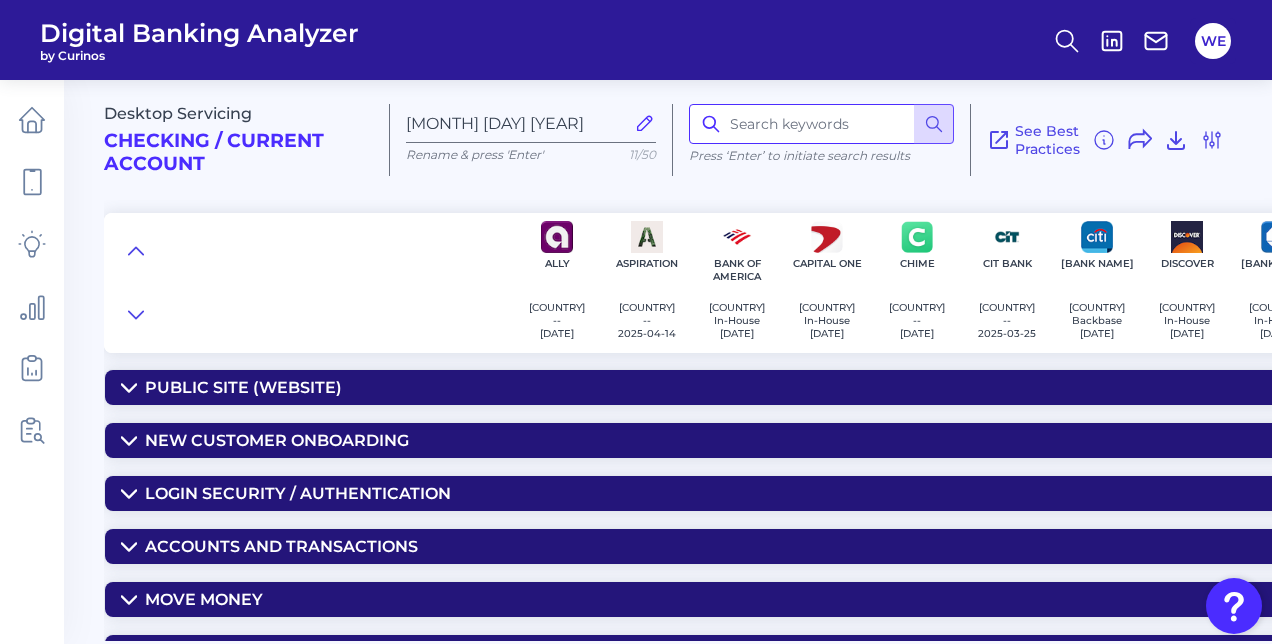click at bounding box center (821, 124) 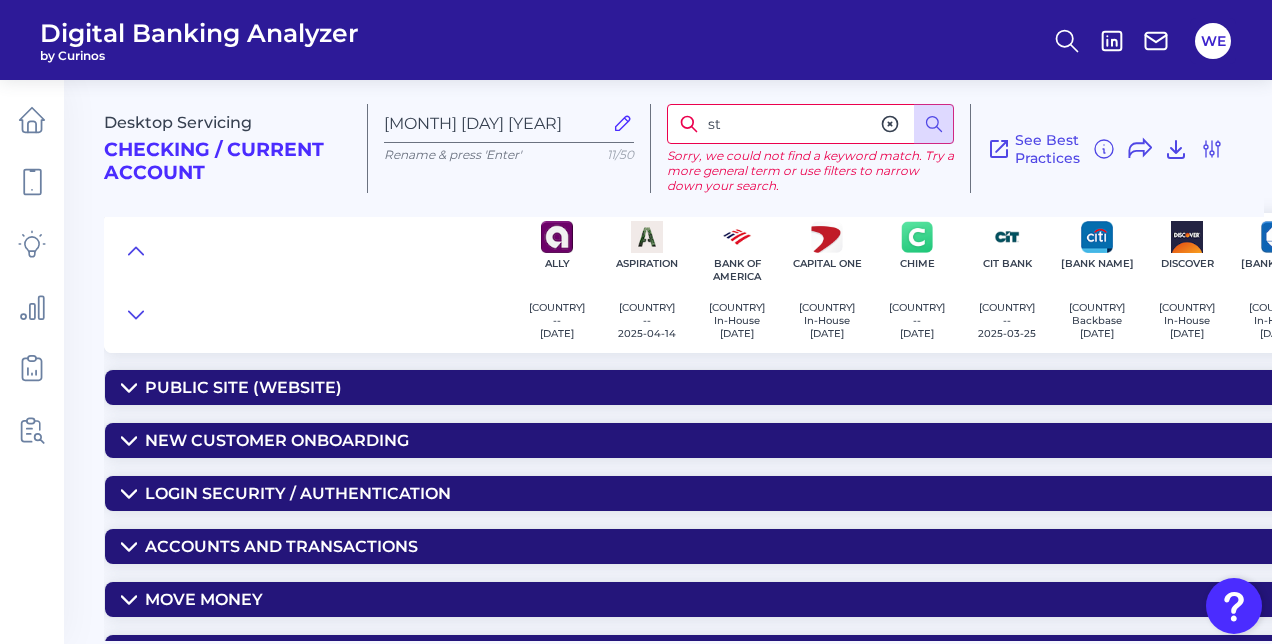 type on "s" 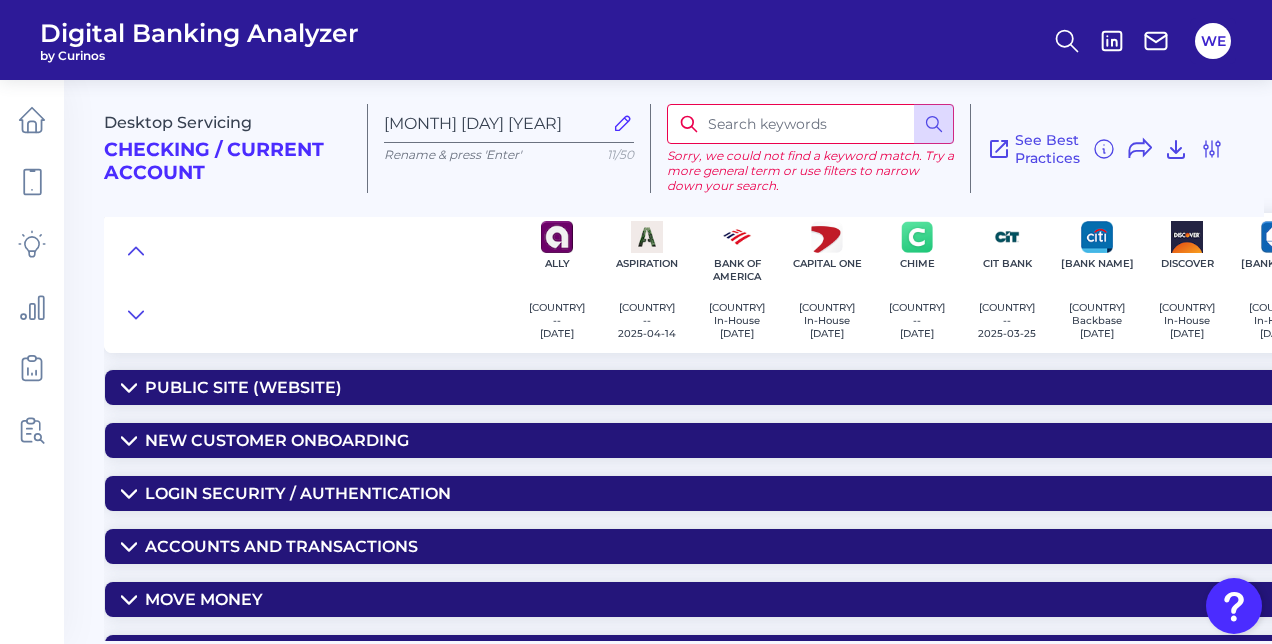 scroll, scrollTop: 287, scrollLeft: 0, axis: vertical 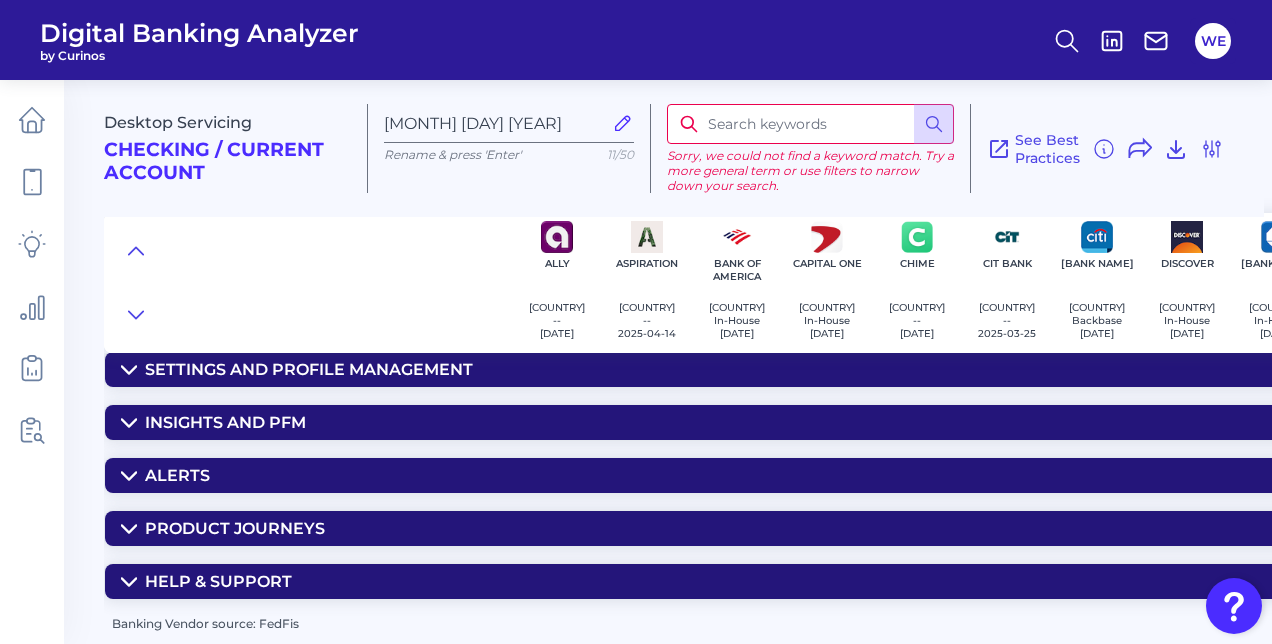click at bounding box center (308, 283) 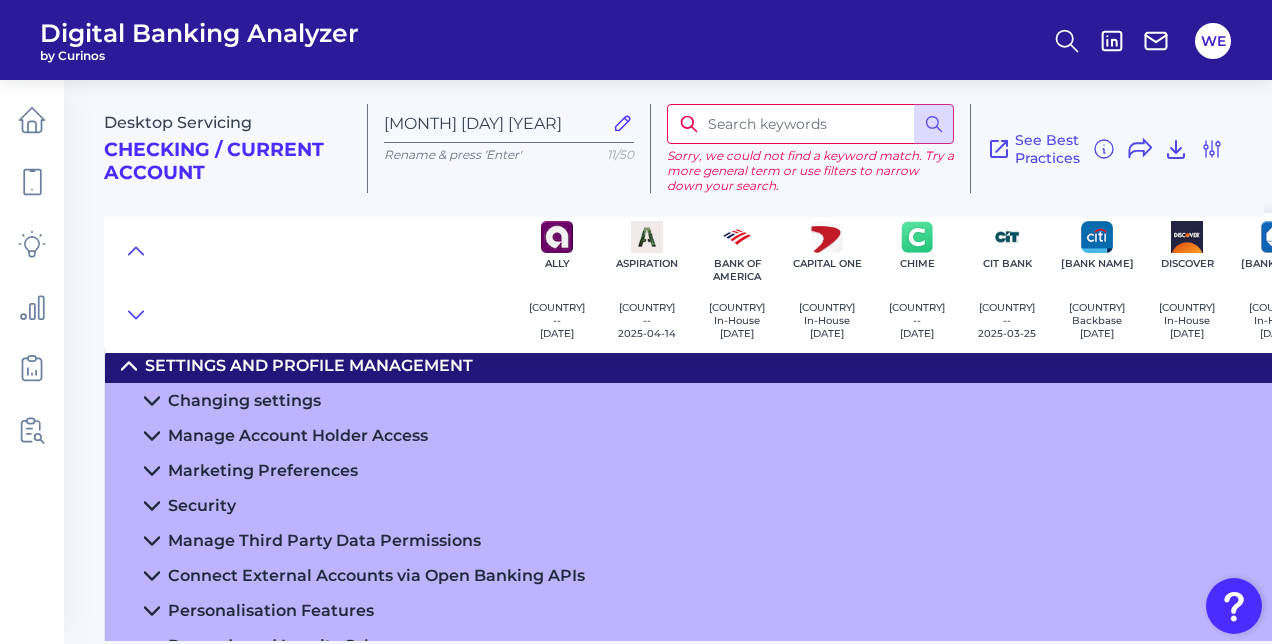 click on "Changing settings" at bounding box center [1164, 400] 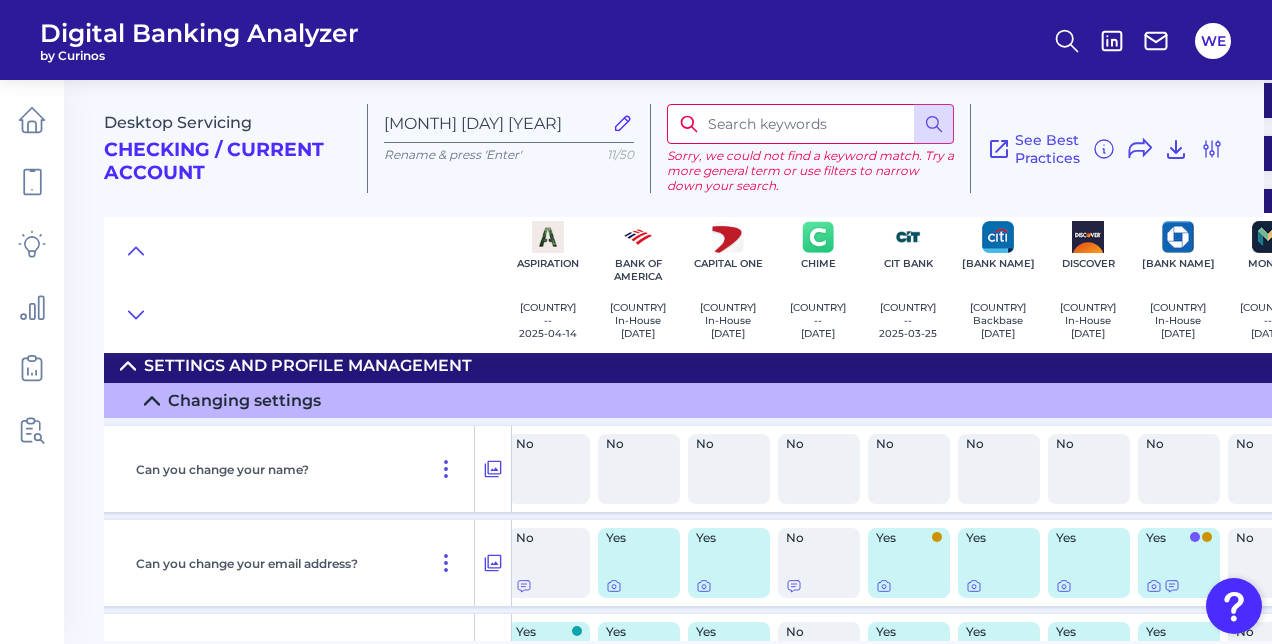 scroll, scrollTop: 287, scrollLeft: 0, axis: vertical 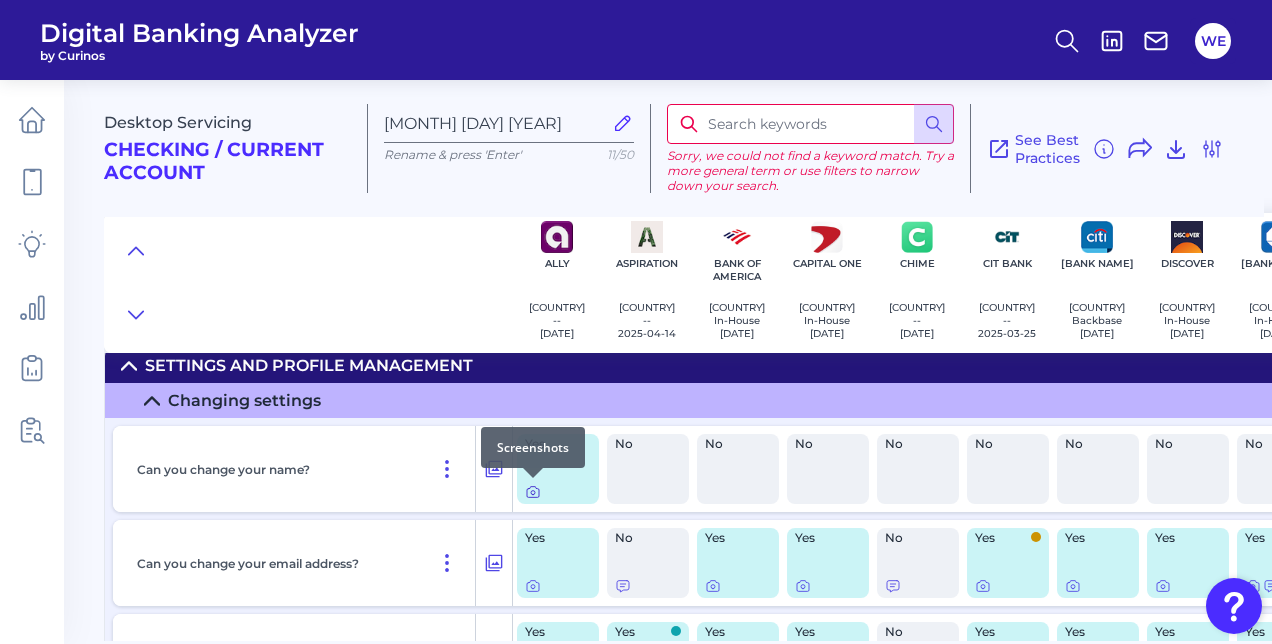 click 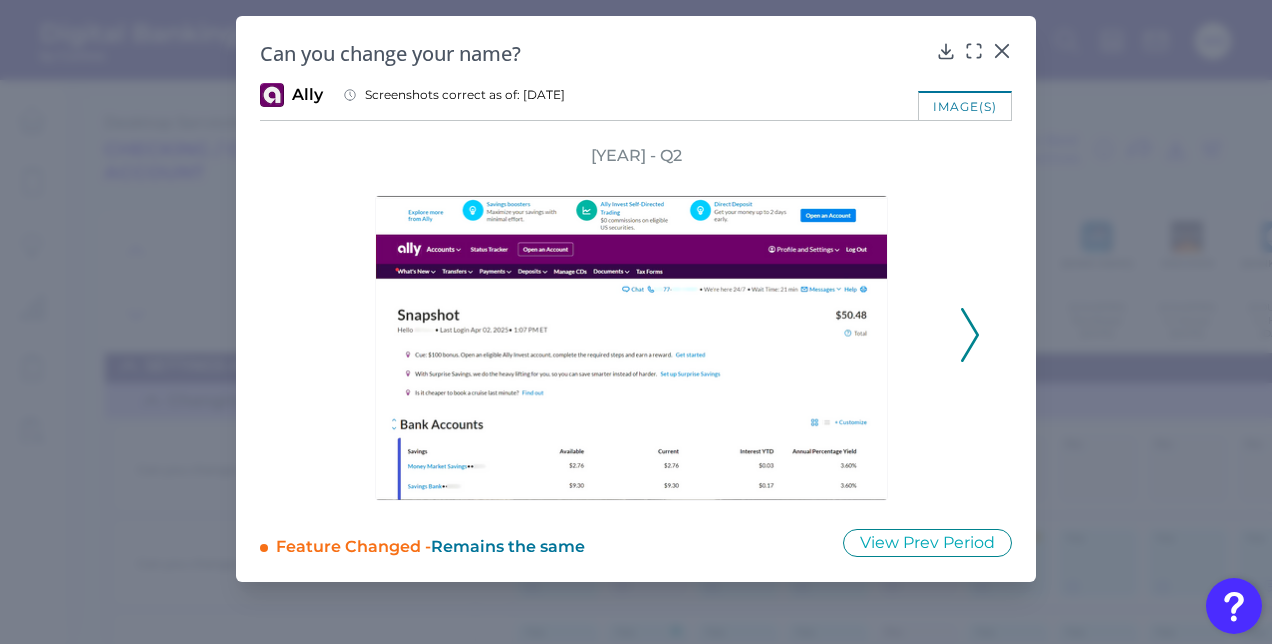 click 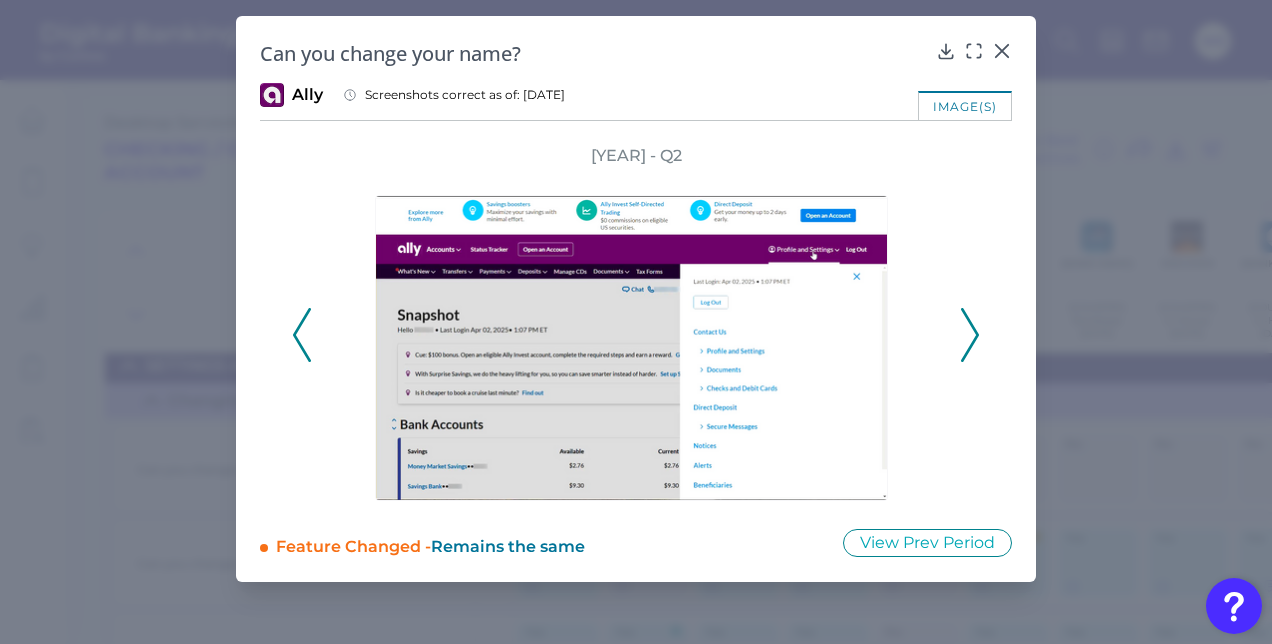 click 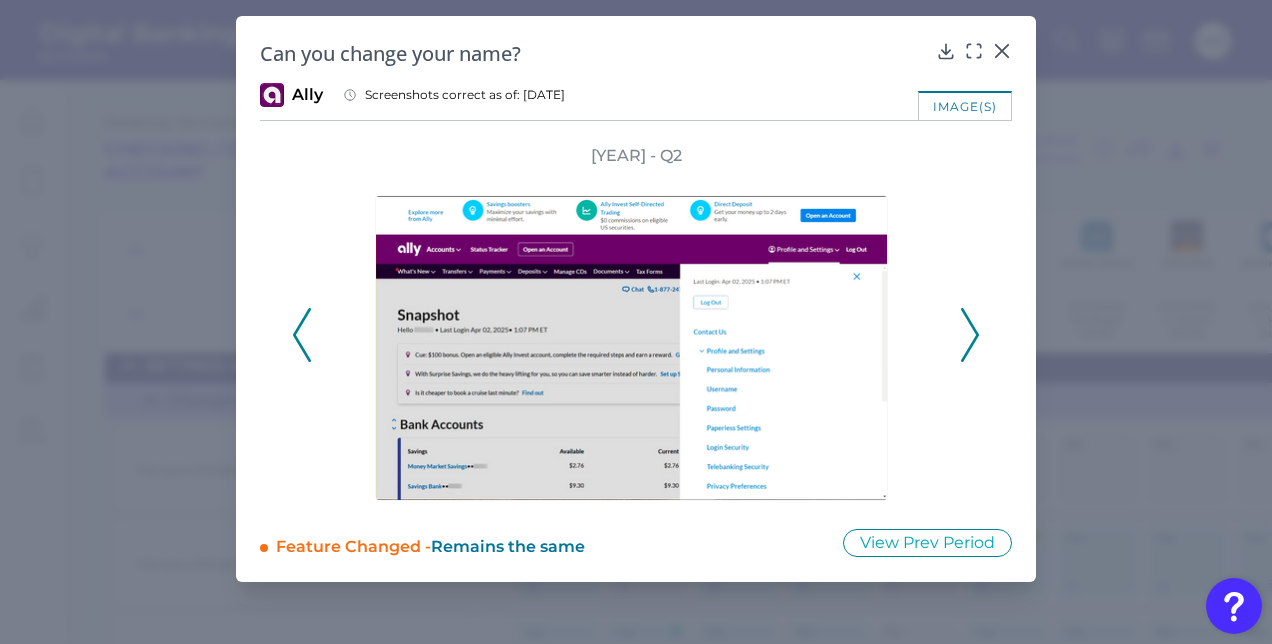 click 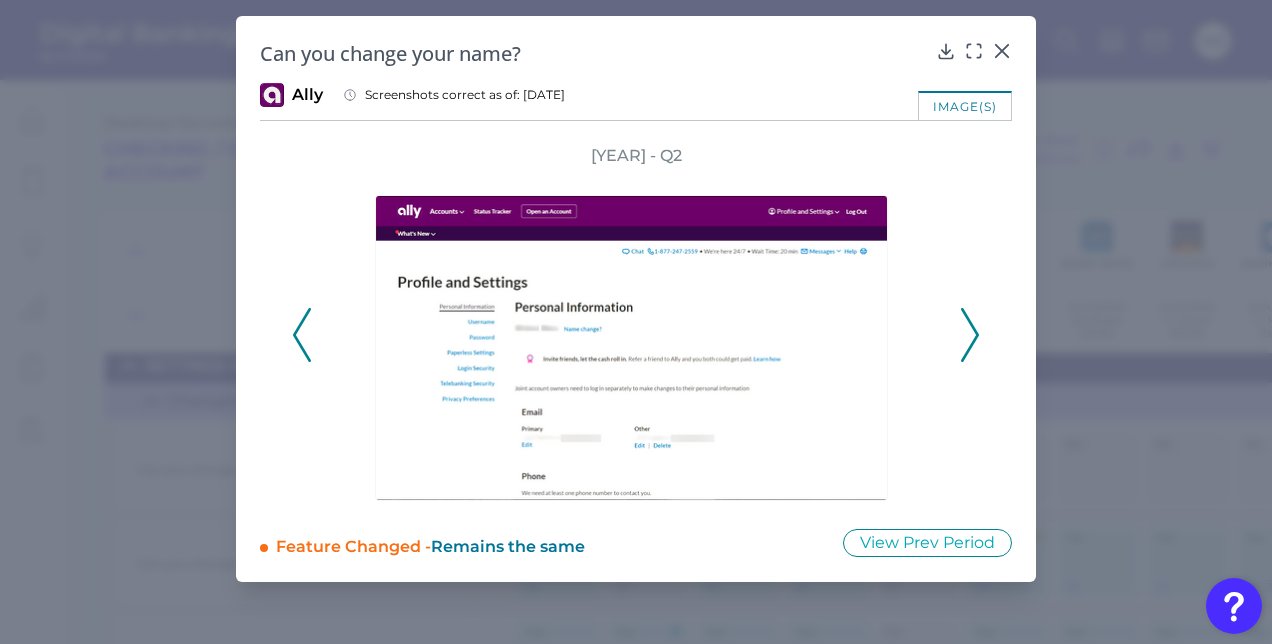 click 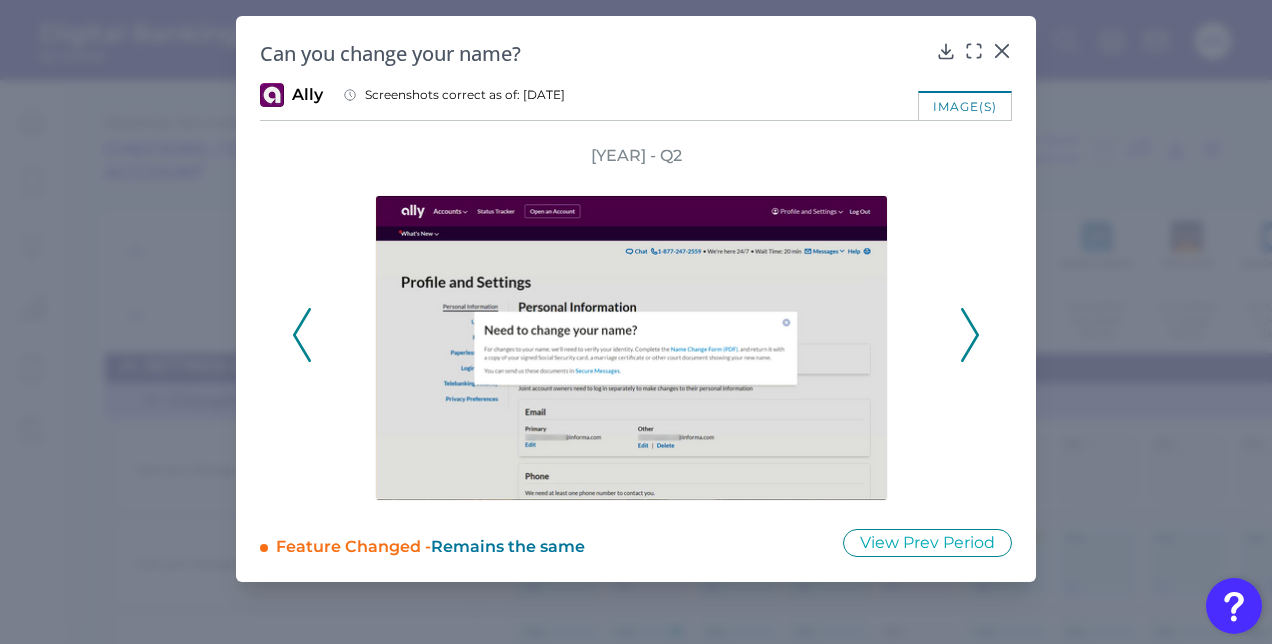 click 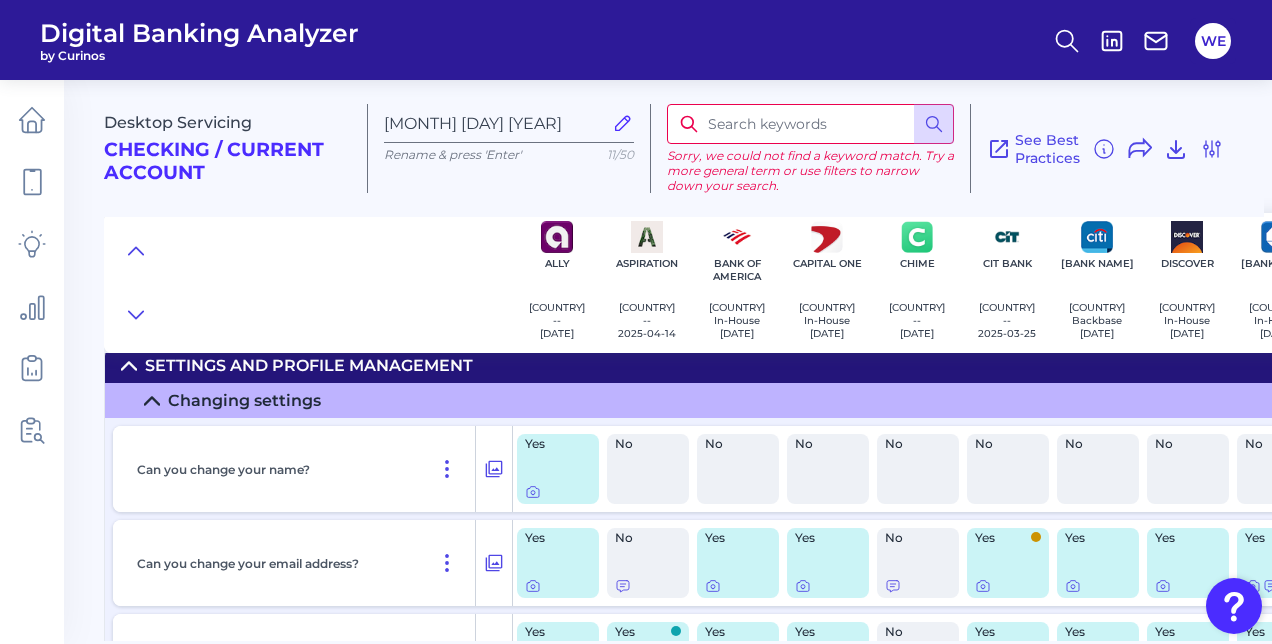 click at bounding box center [810, 124] 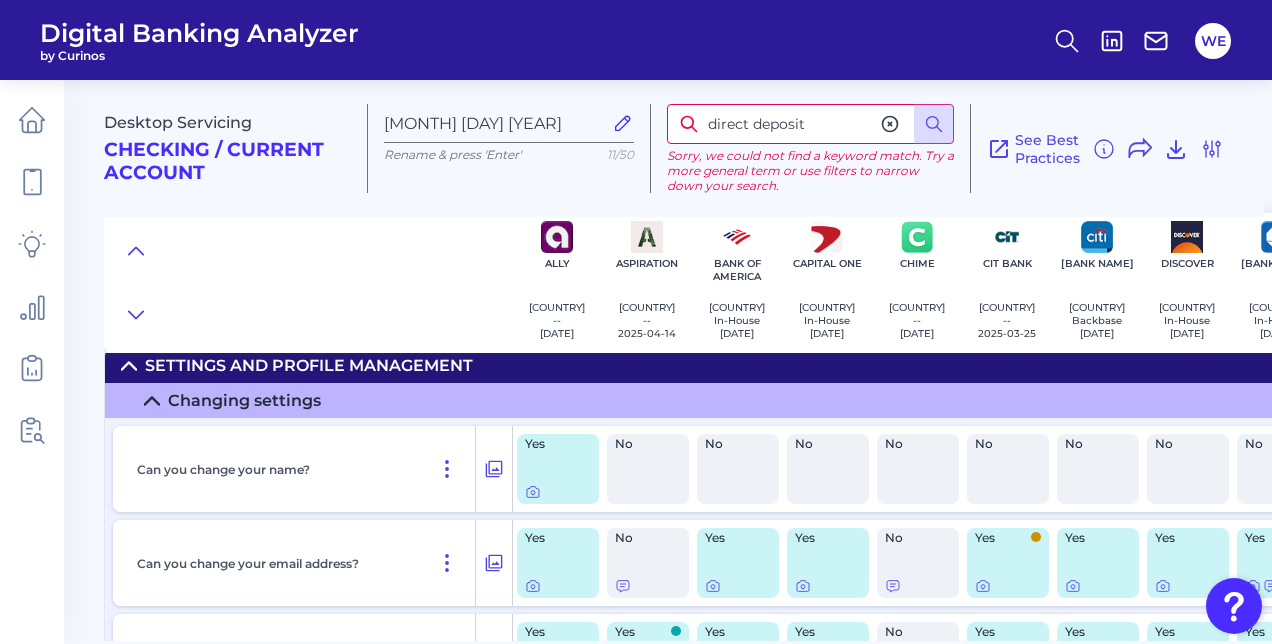 type on "direct deposit" 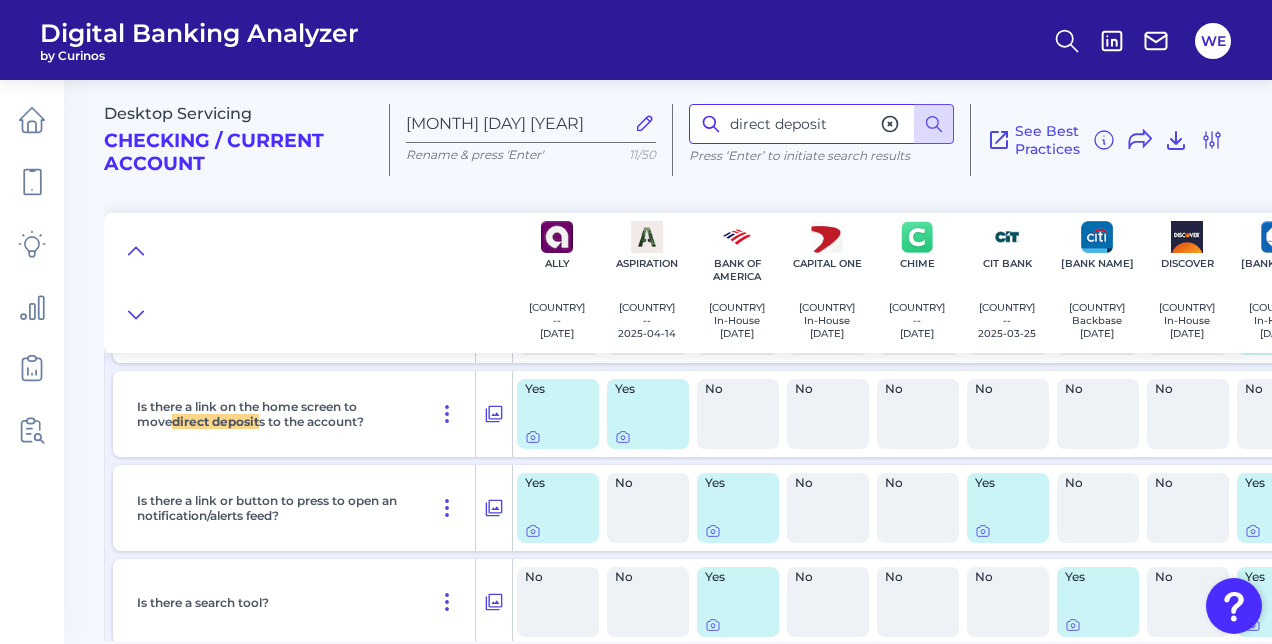 scroll, scrollTop: 1962, scrollLeft: 0, axis: vertical 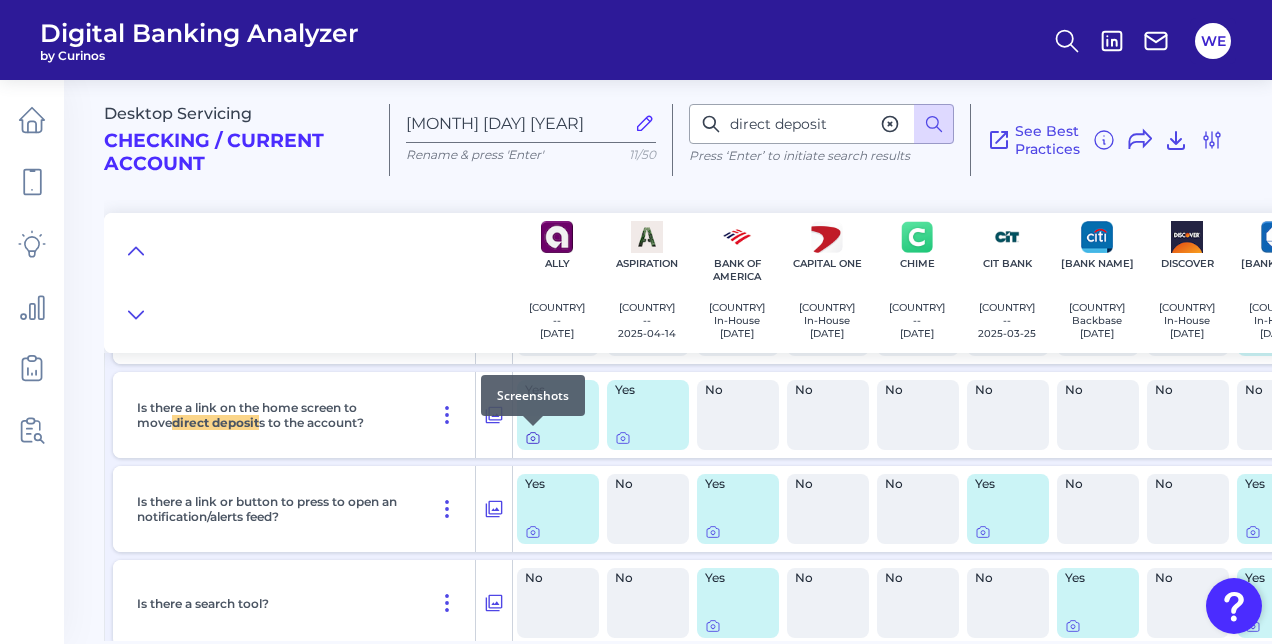 click 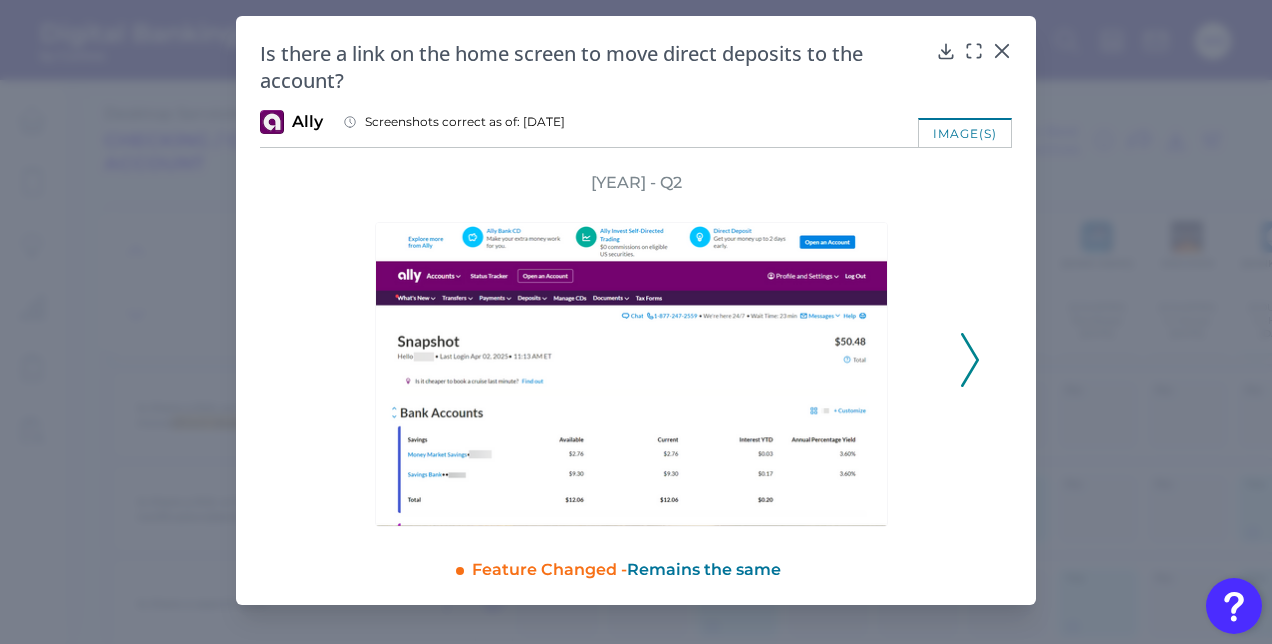 click on "2025 - Q2" at bounding box center [636, 349] 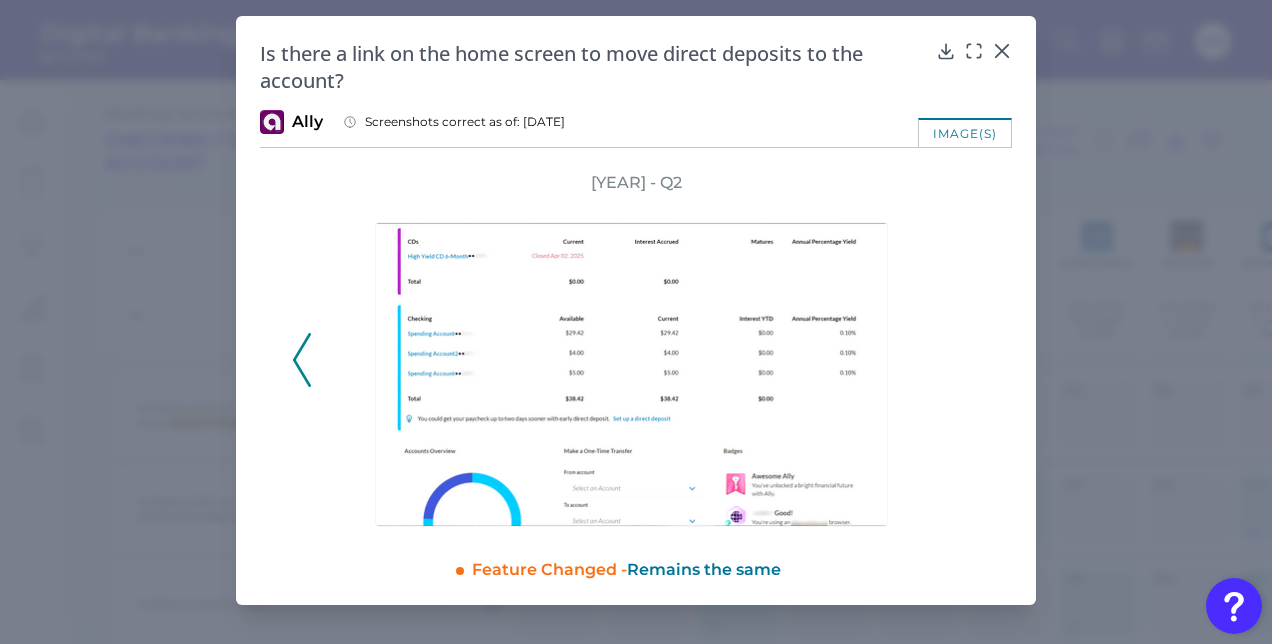 click on "2025 - Q2" at bounding box center [636, 349] 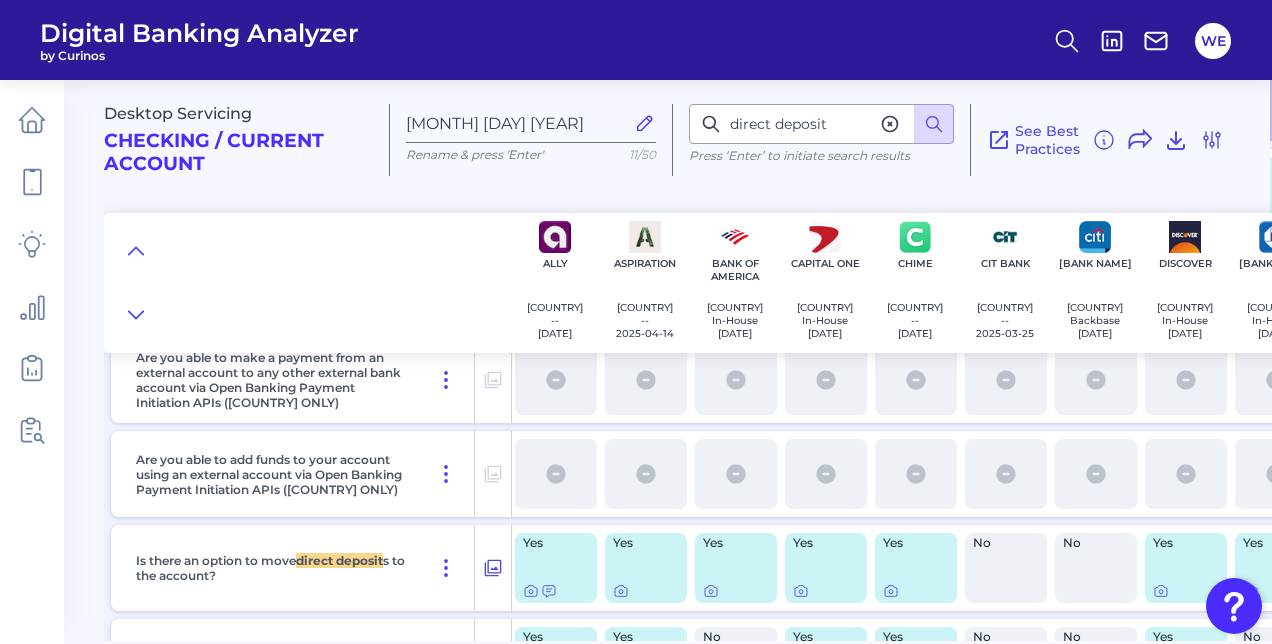 scroll, scrollTop: 2848, scrollLeft: 2, axis: both 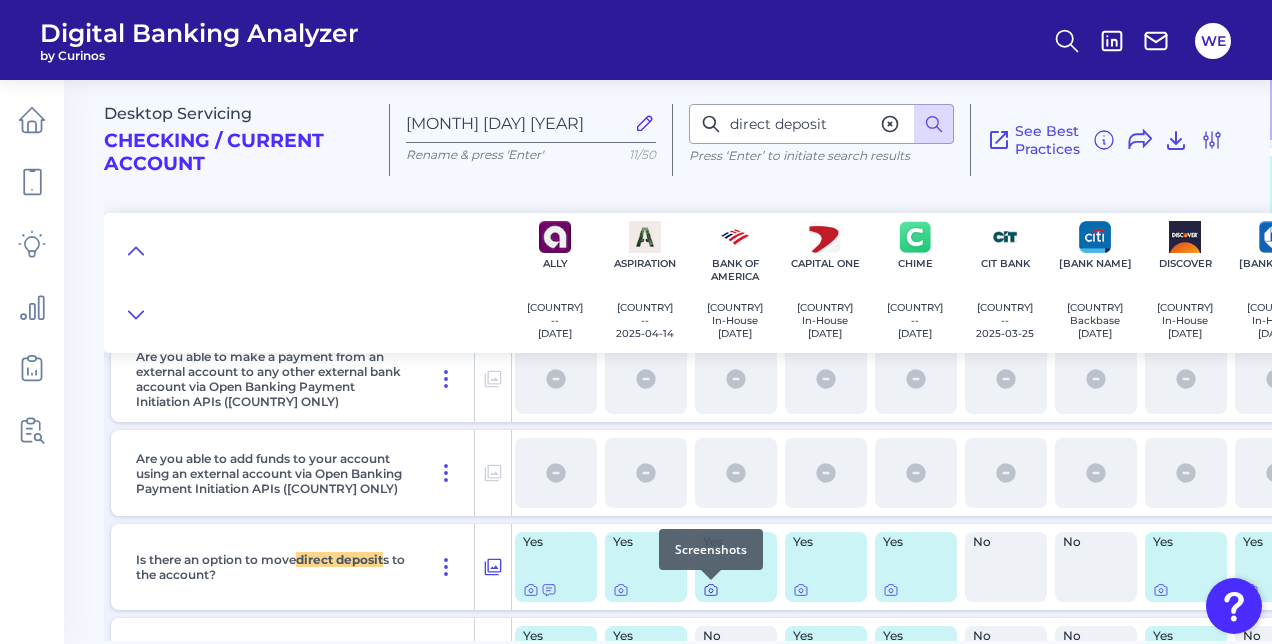 click 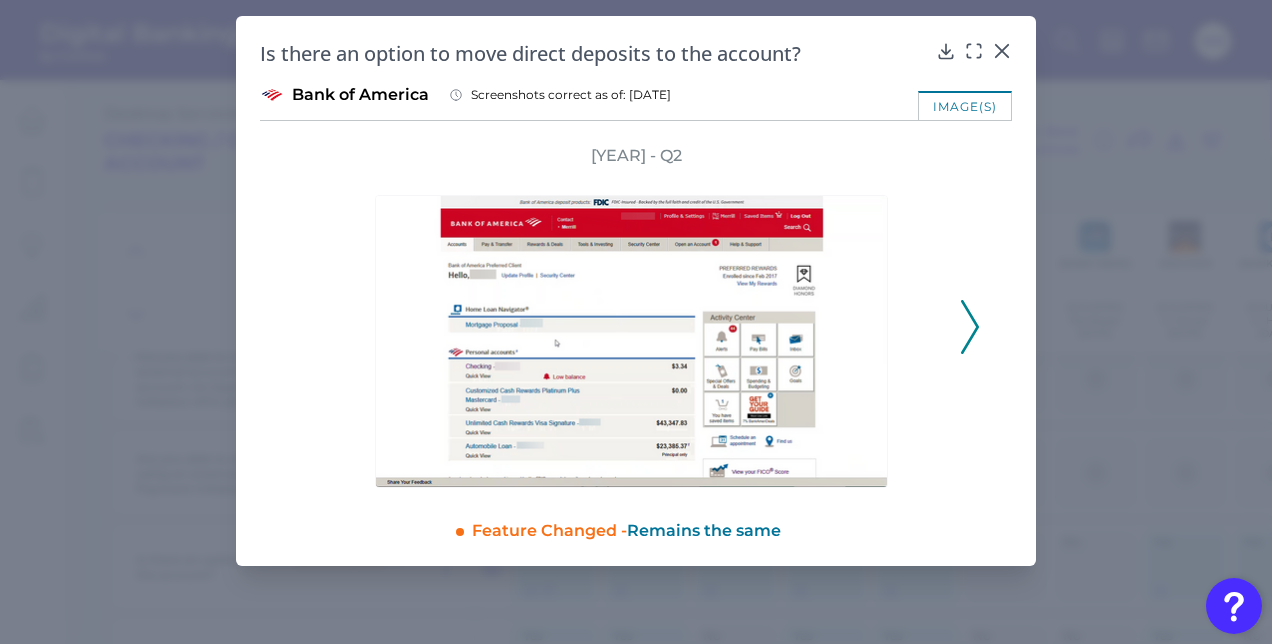 click 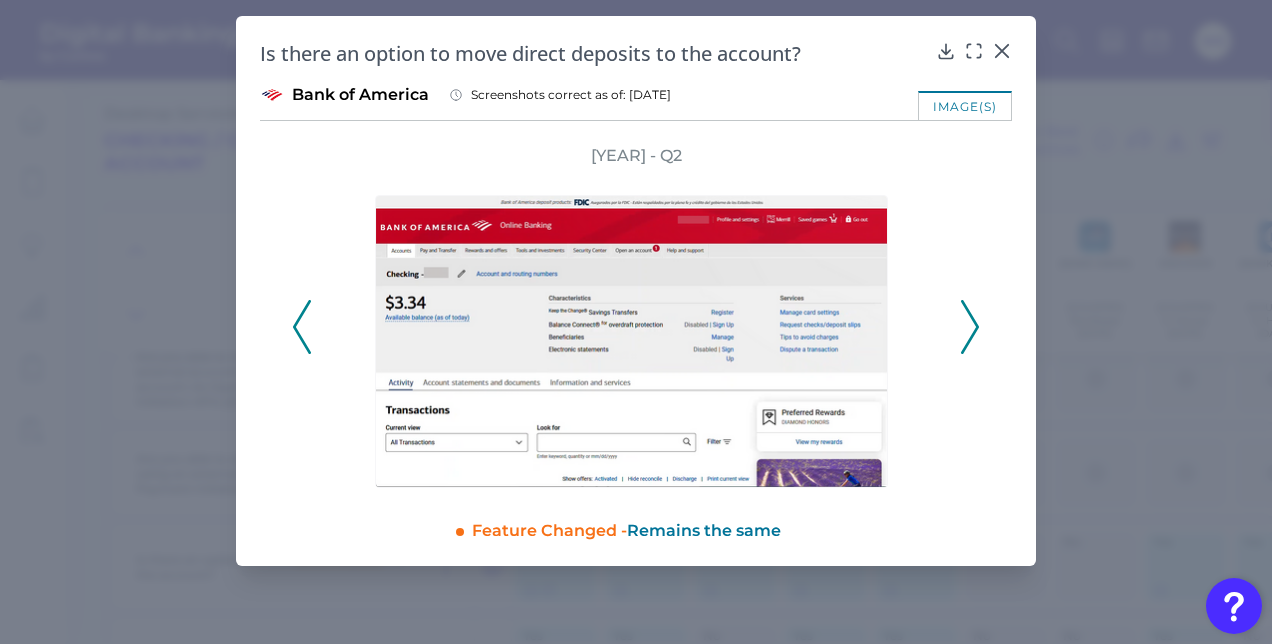 click 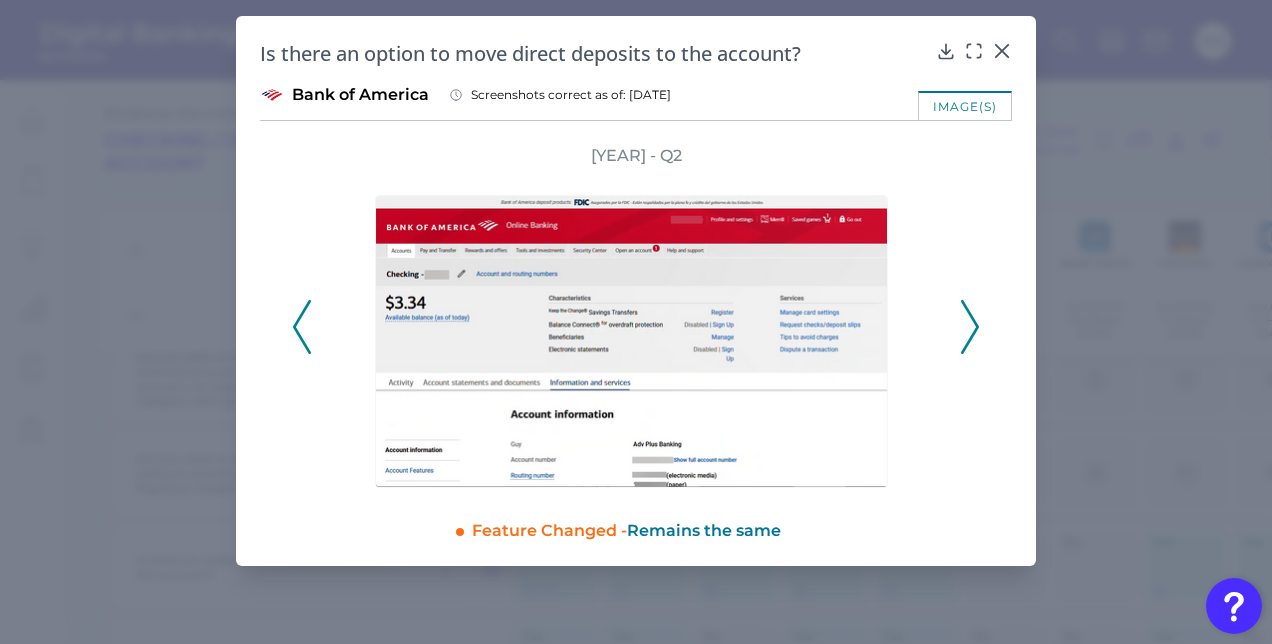 click 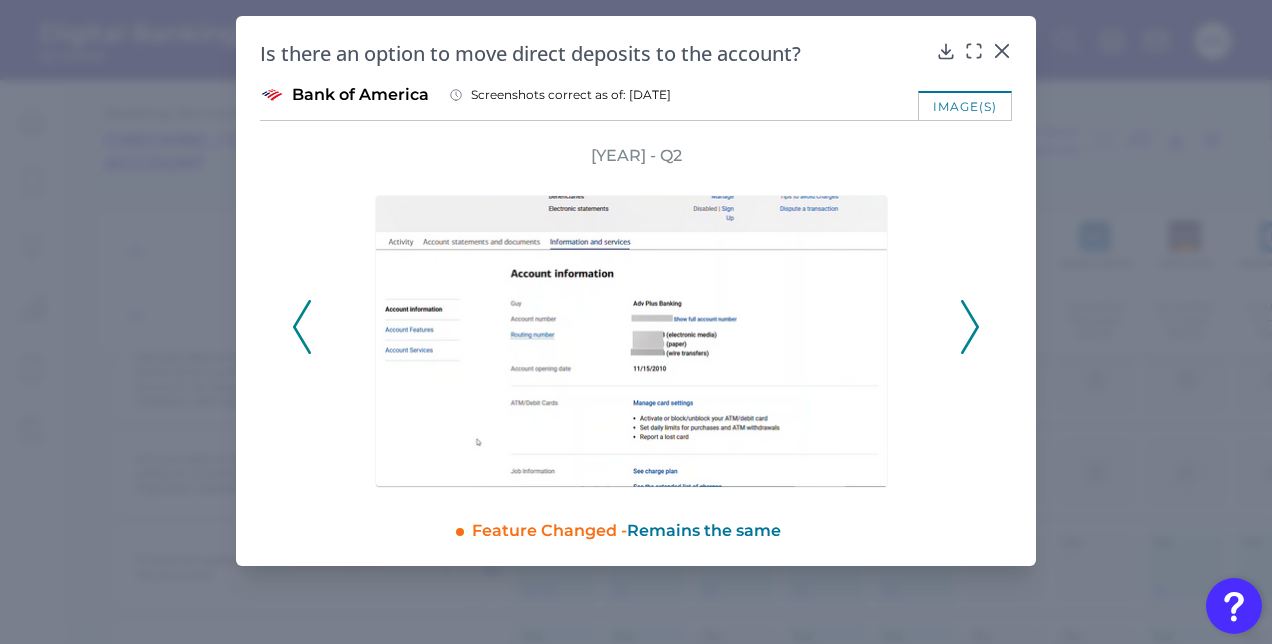 click 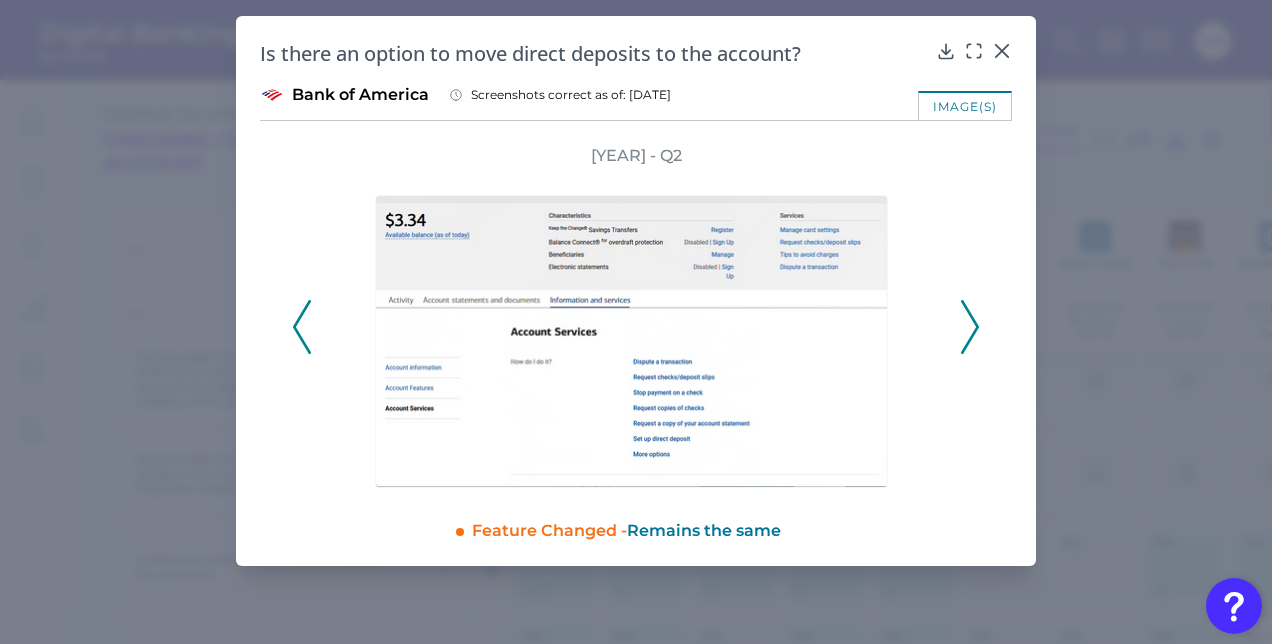 click 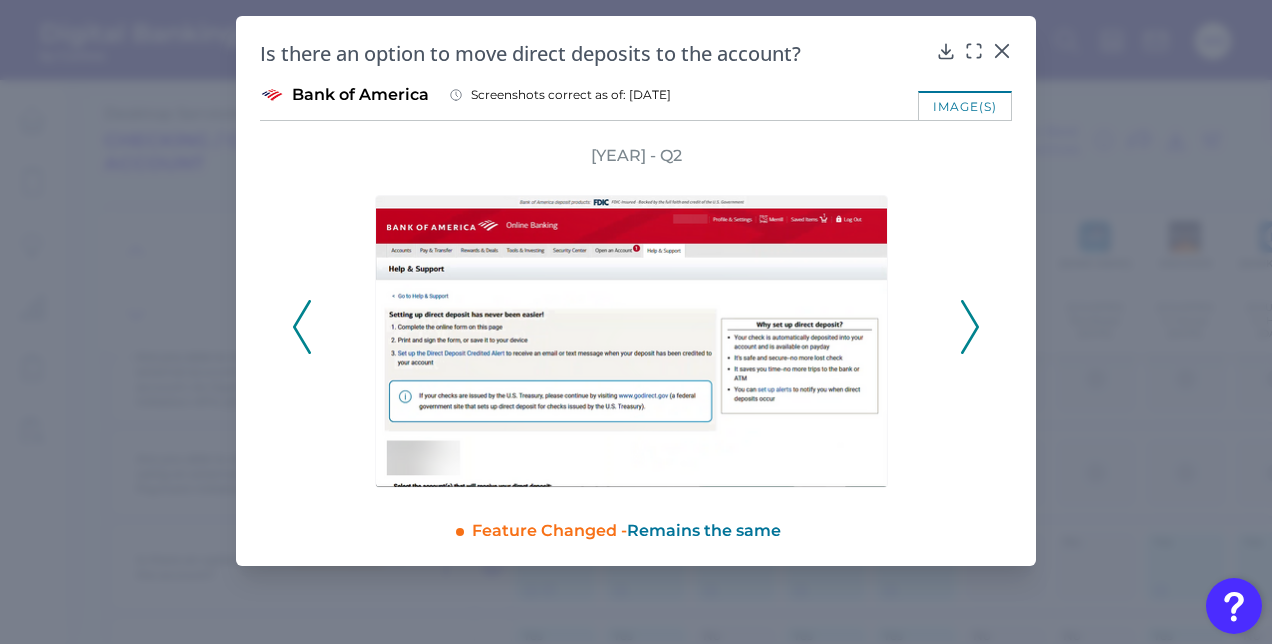 click 